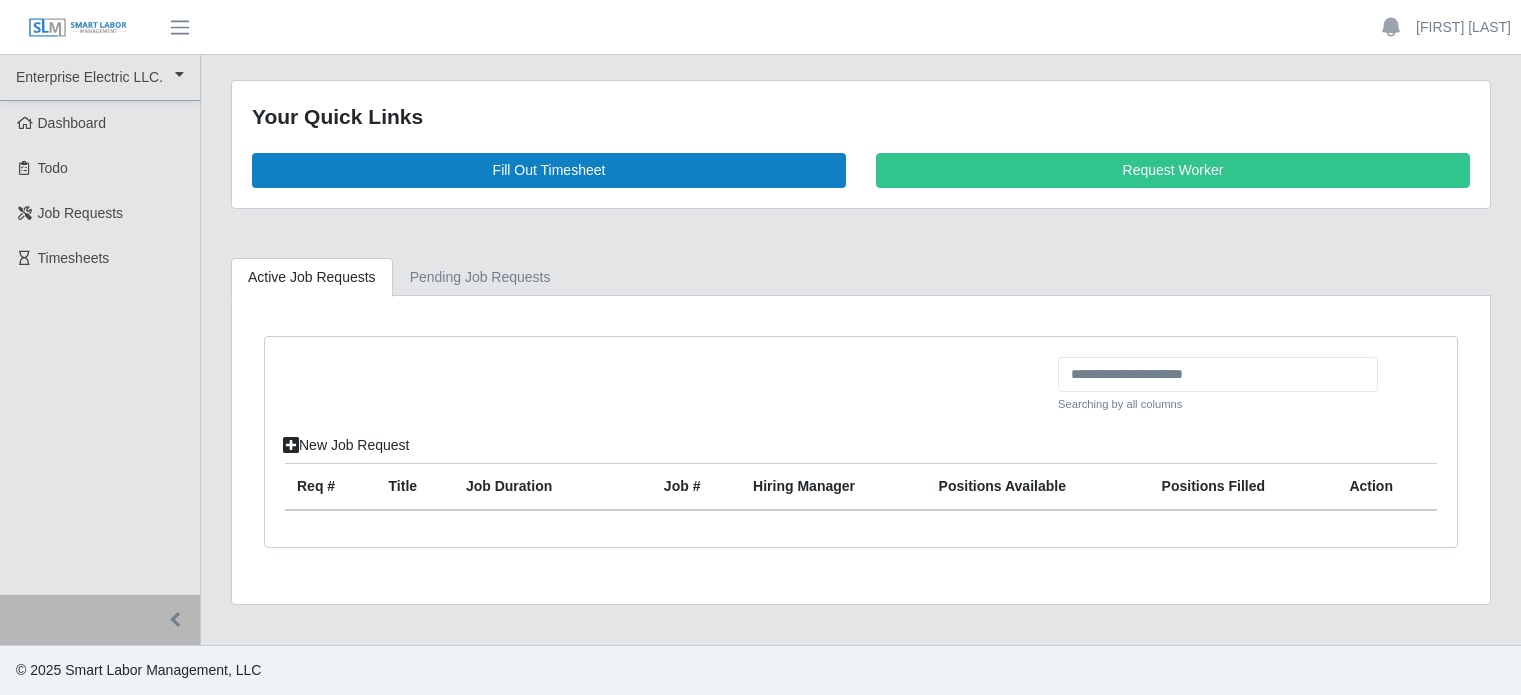 scroll, scrollTop: 0, scrollLeft: 0, axis: both 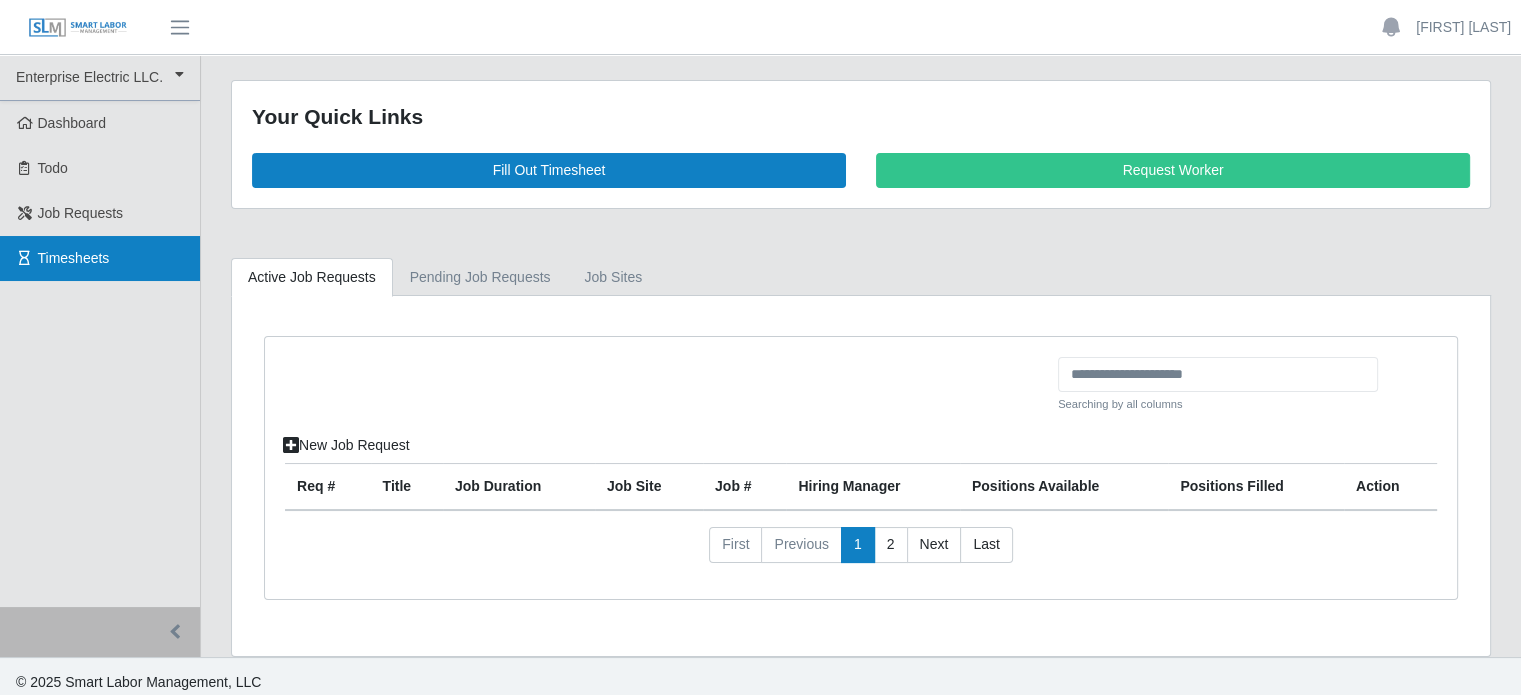 click on "Timesheets" at bounding box center (74, 258) 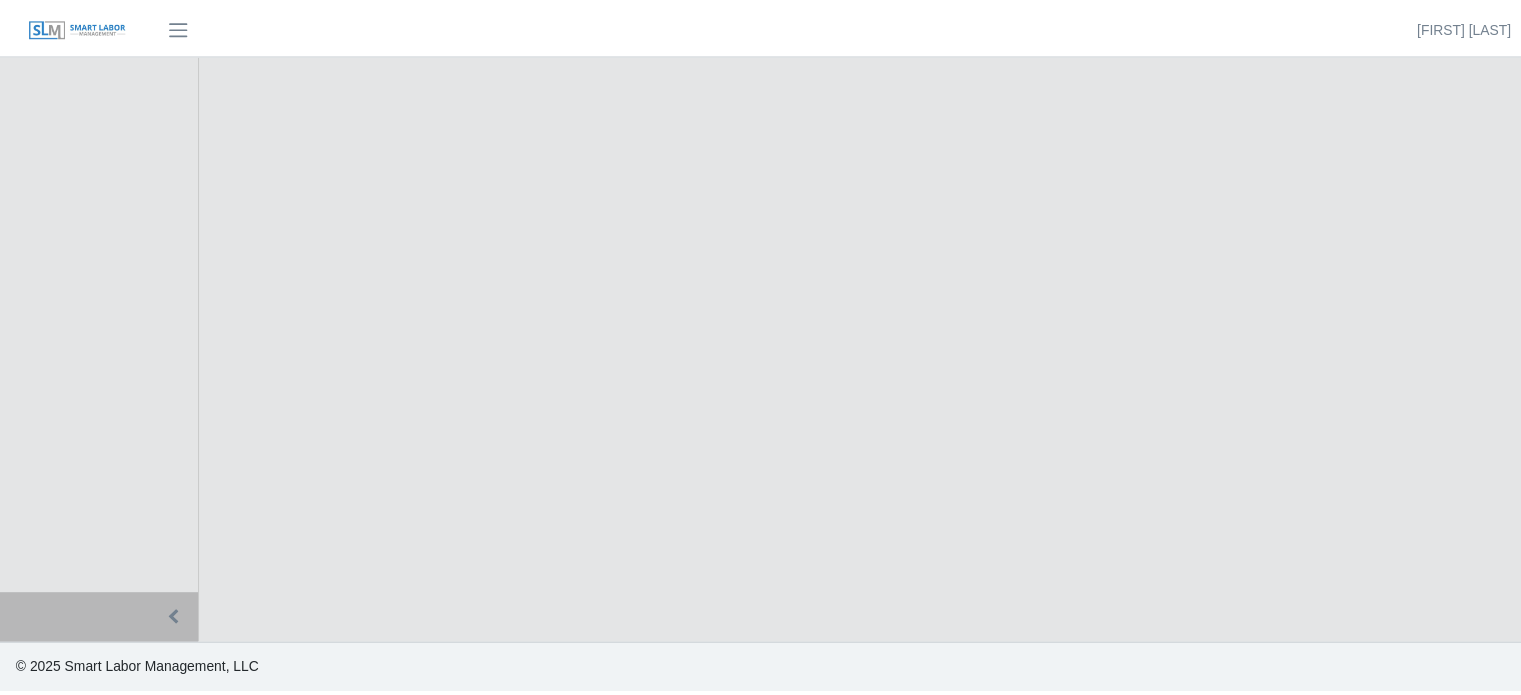 scroll, scrollTop: 0, scrollLeft: 0, axis: both 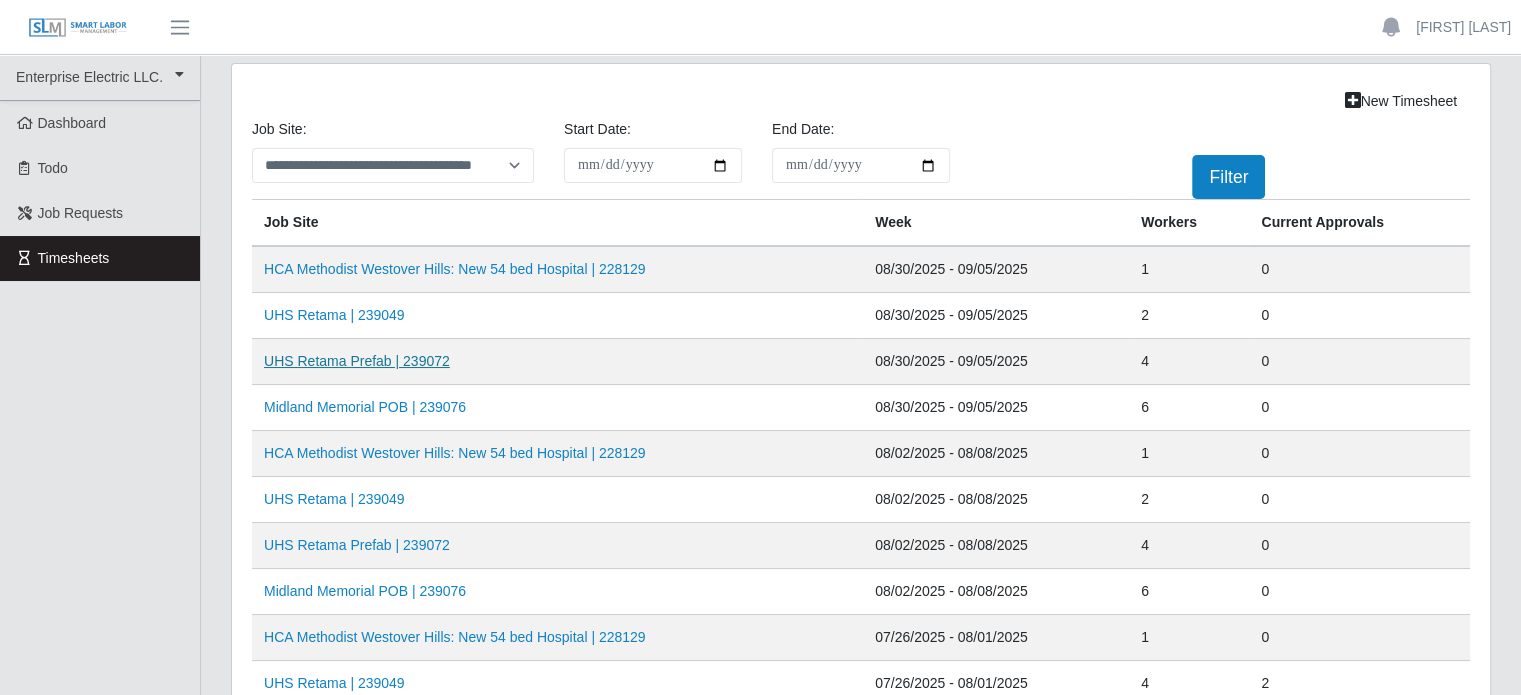 click on "UHS Retama Prefab | 239072" at bounding box center [357, 361] 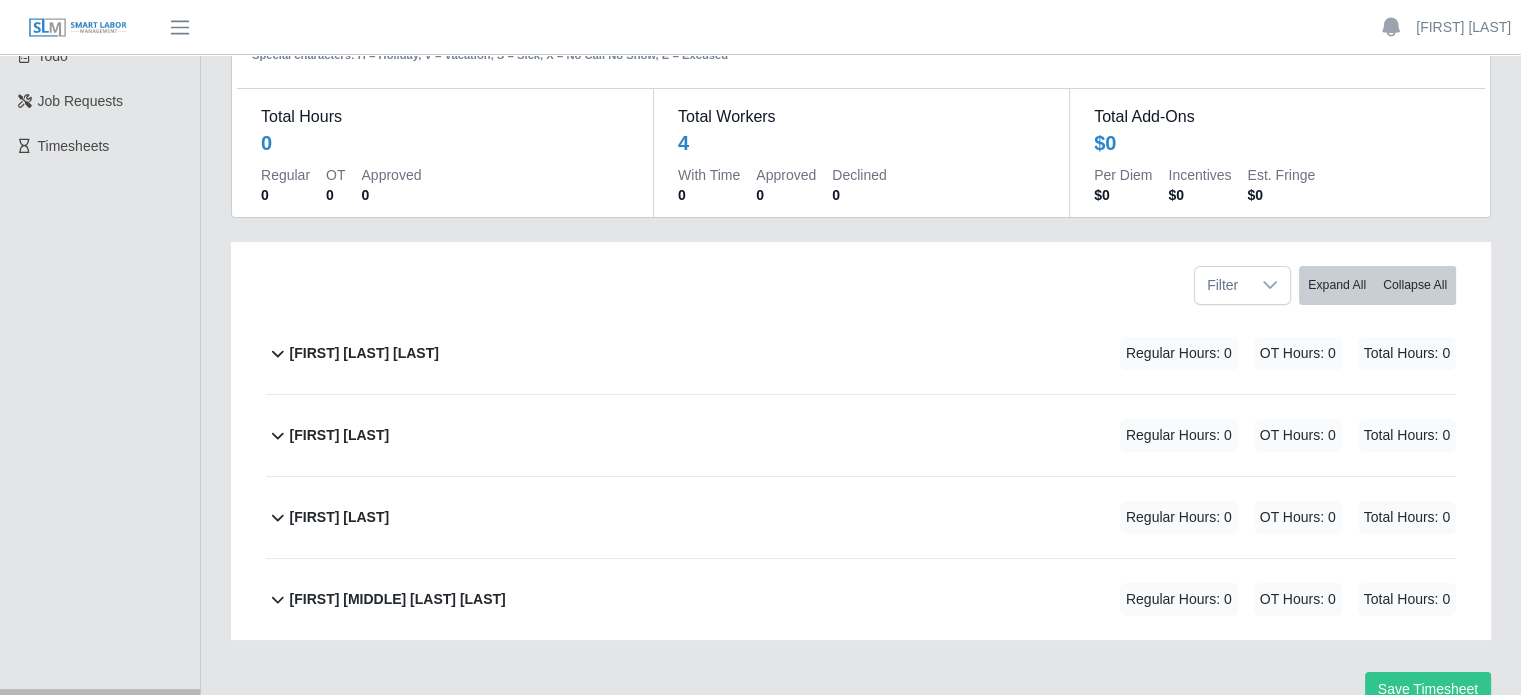 scroll, scrollTop: 200, scrollLeft: 0, axis: vertical 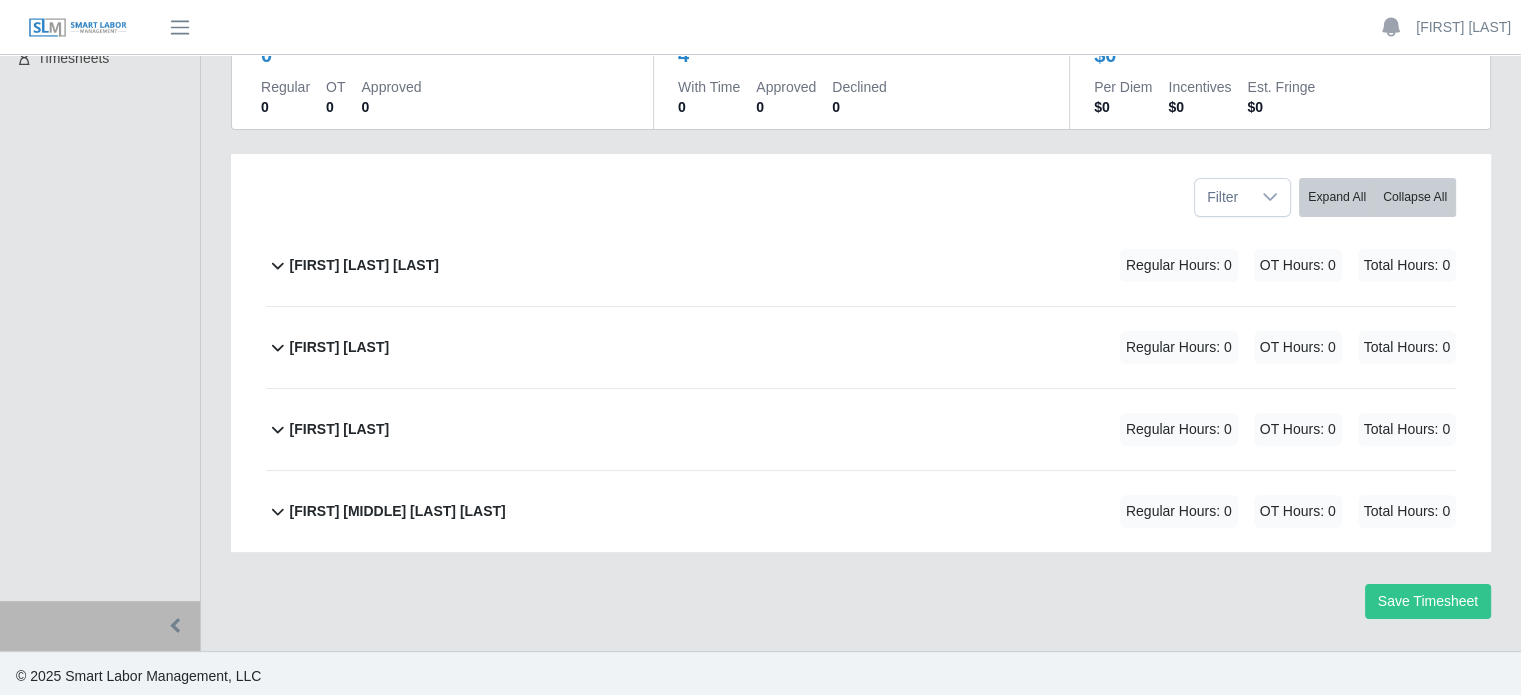 click on "[FIRST] [LAST] [LAST]" at bounding box center (364, 265) 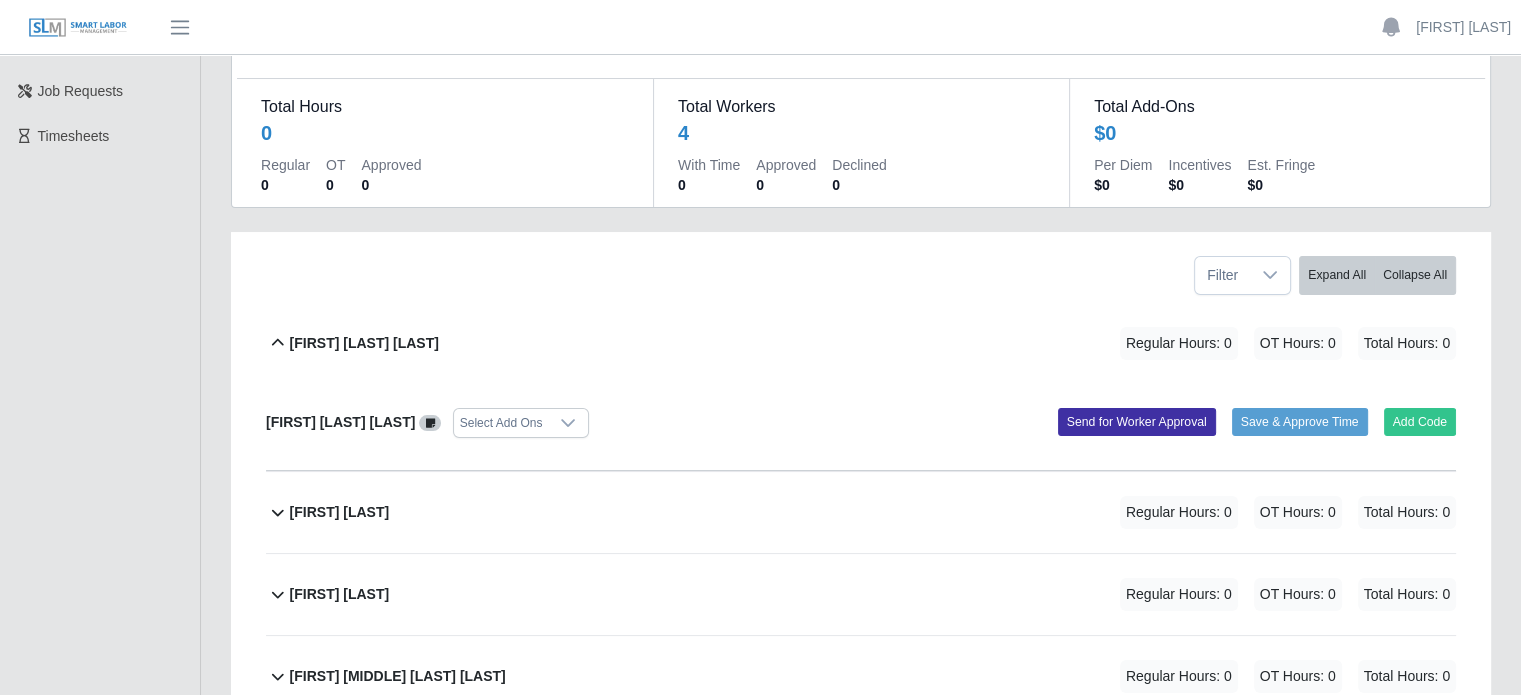 scroll, scrollTop: 0, scrollLeft: 0, axis: both 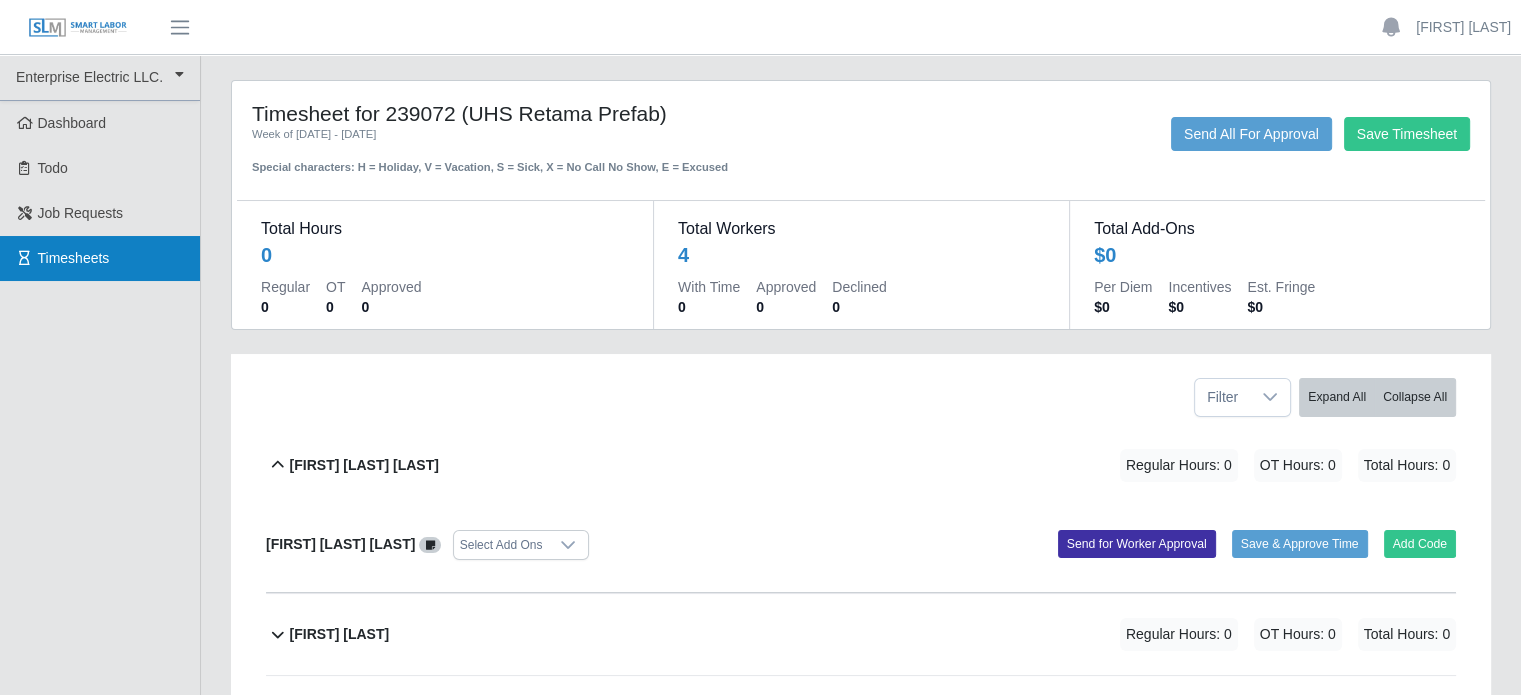 click on "Timesheets" at bounding box center [74, 258] 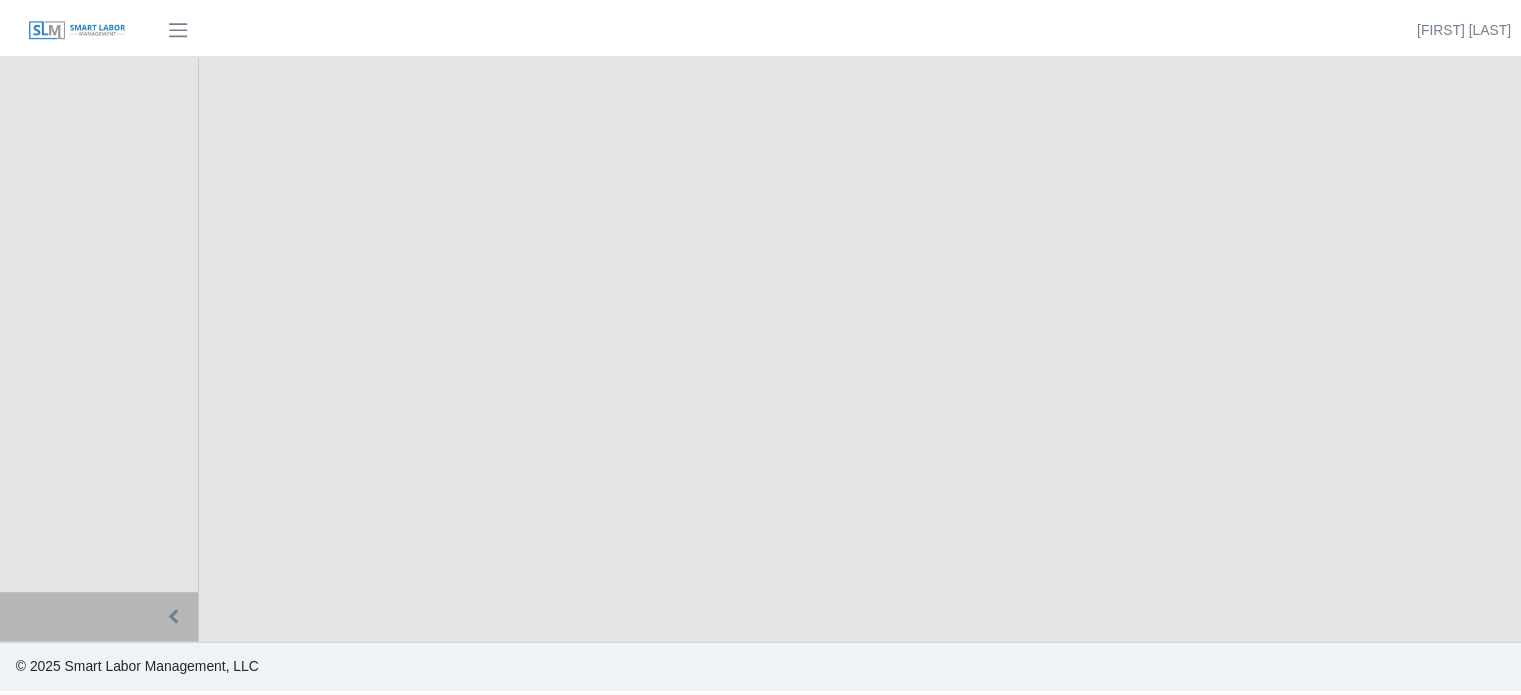 scroll, scrollTop: 0, scrollLeft: 0, axis: both 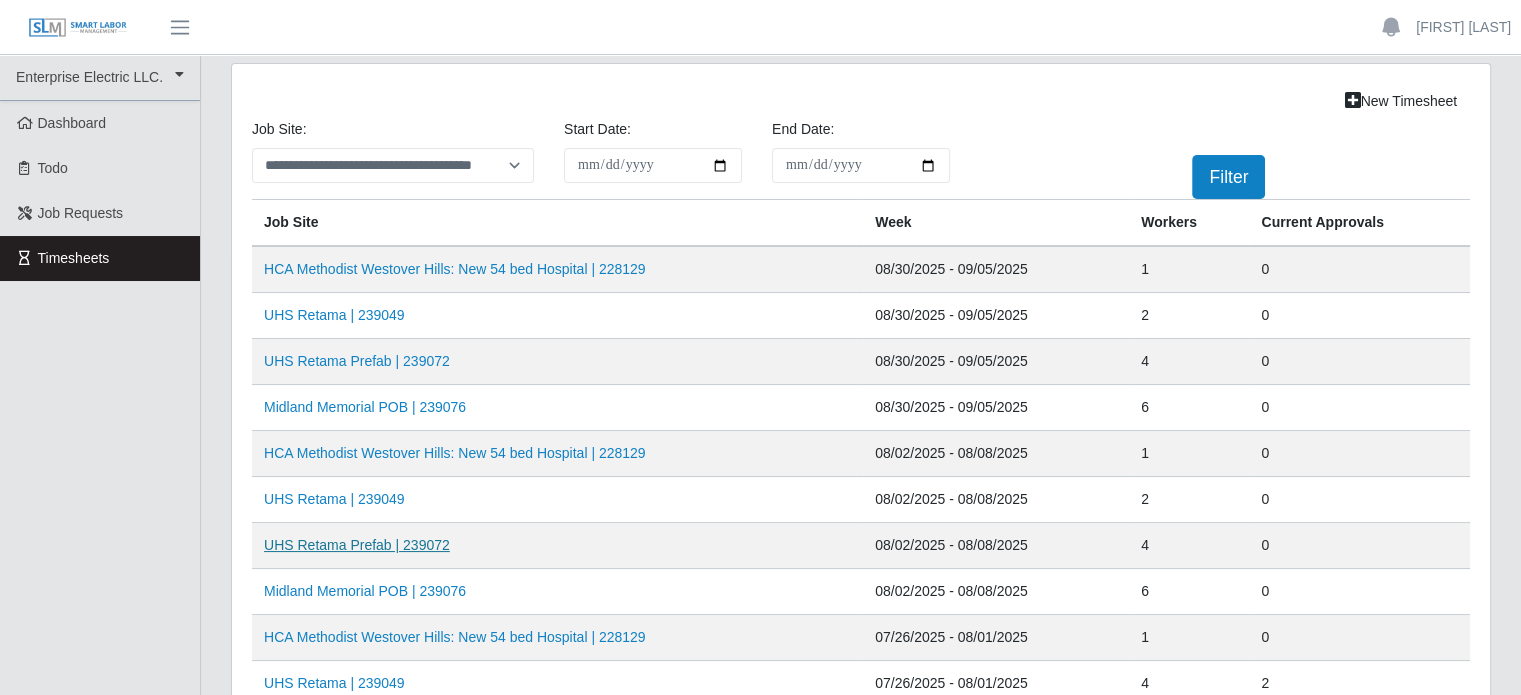 click on "UHS Retama Prefab | 239072" at bounding box center (357, 545) 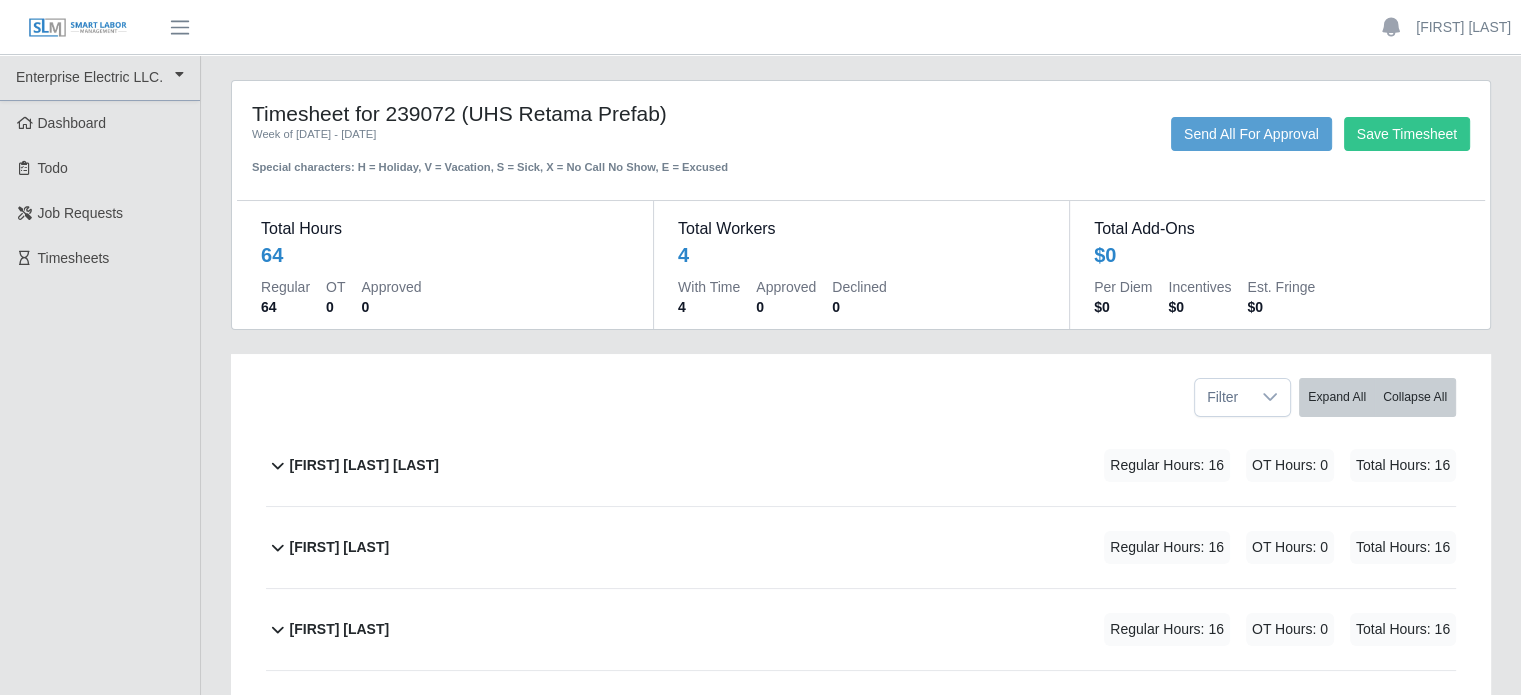 scroll, scrollTop: 100, scrollLeft: 0, axis: vertical 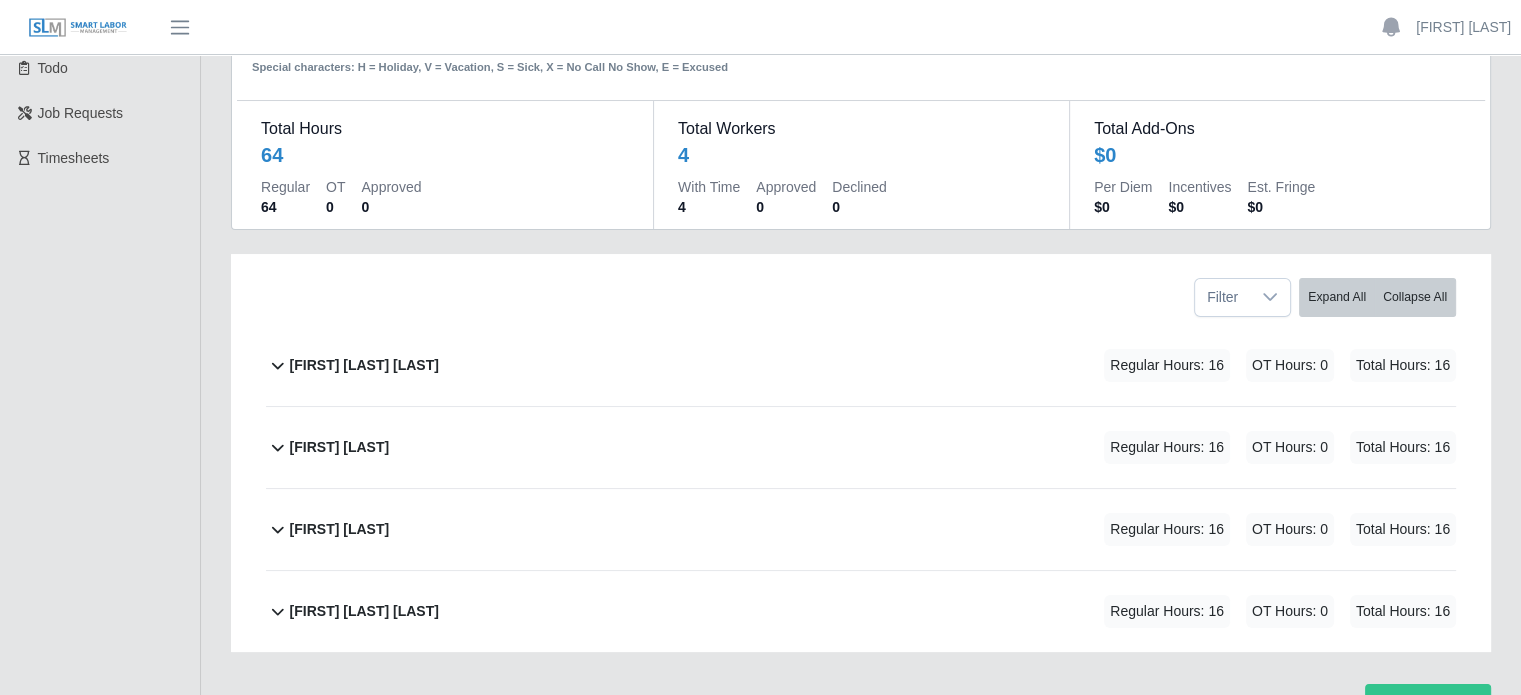 click on "[FIRST] [LAST] [LAST]" at bounding box center [364, 365] 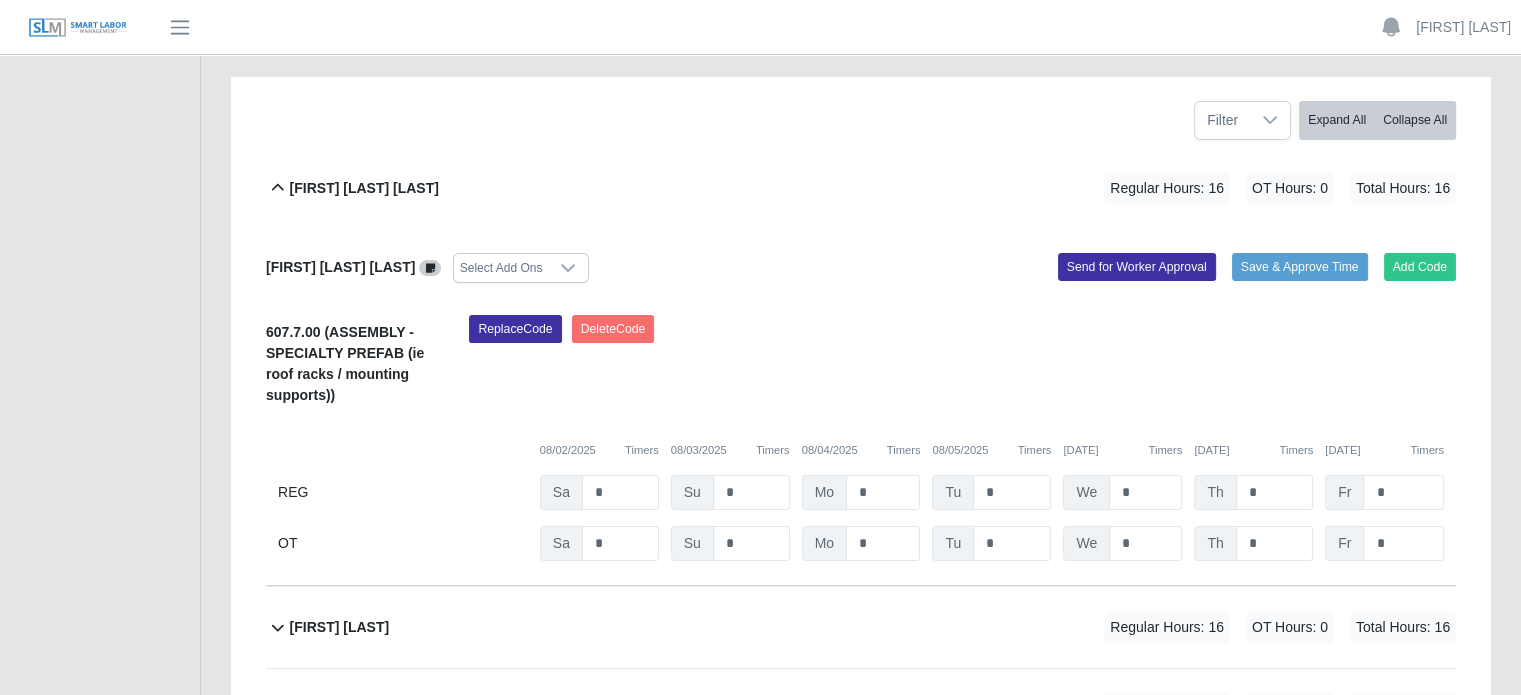 scroll, scrollTop: 300, scrollLeft: 0, axis: vertical 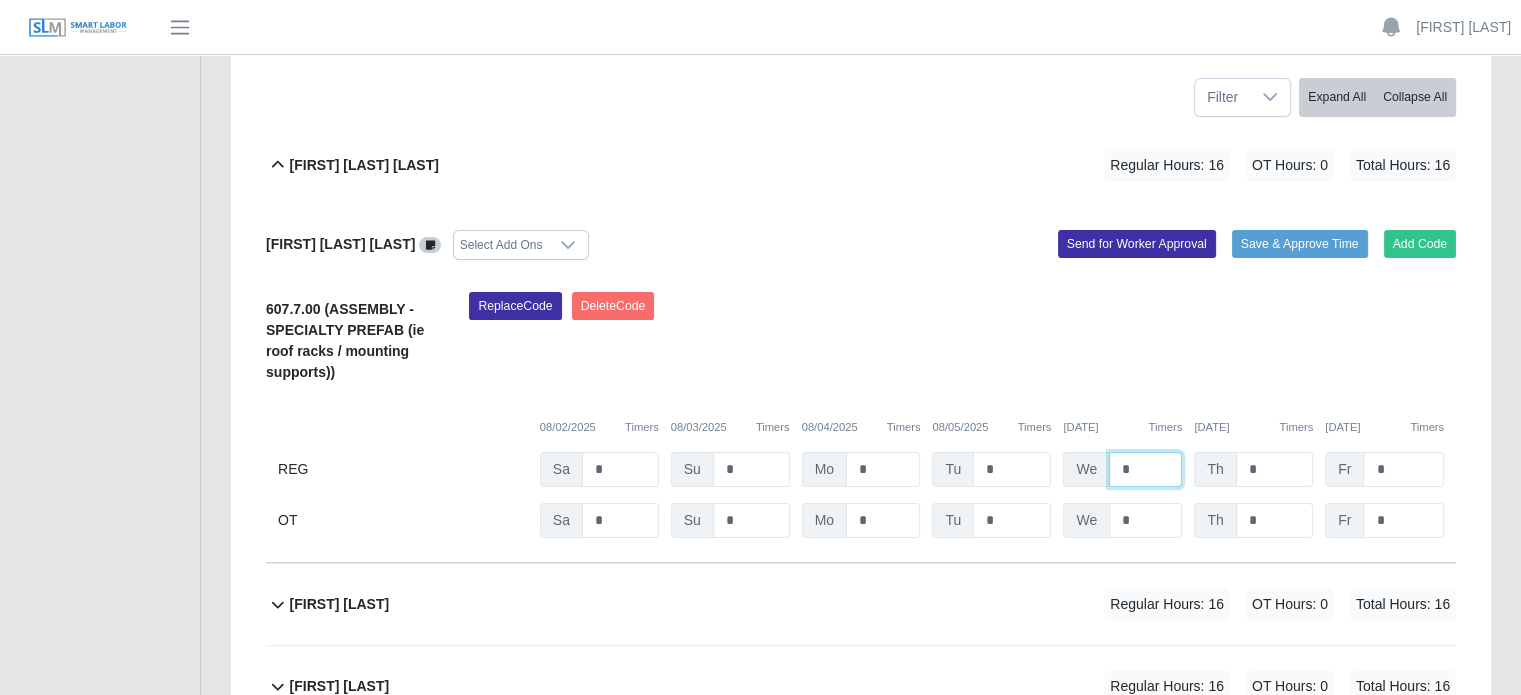 drag, startPoint x: 1130, startPoint y: 462, endPoint x: 1094, endPoint y: 461, distance: 36.013885 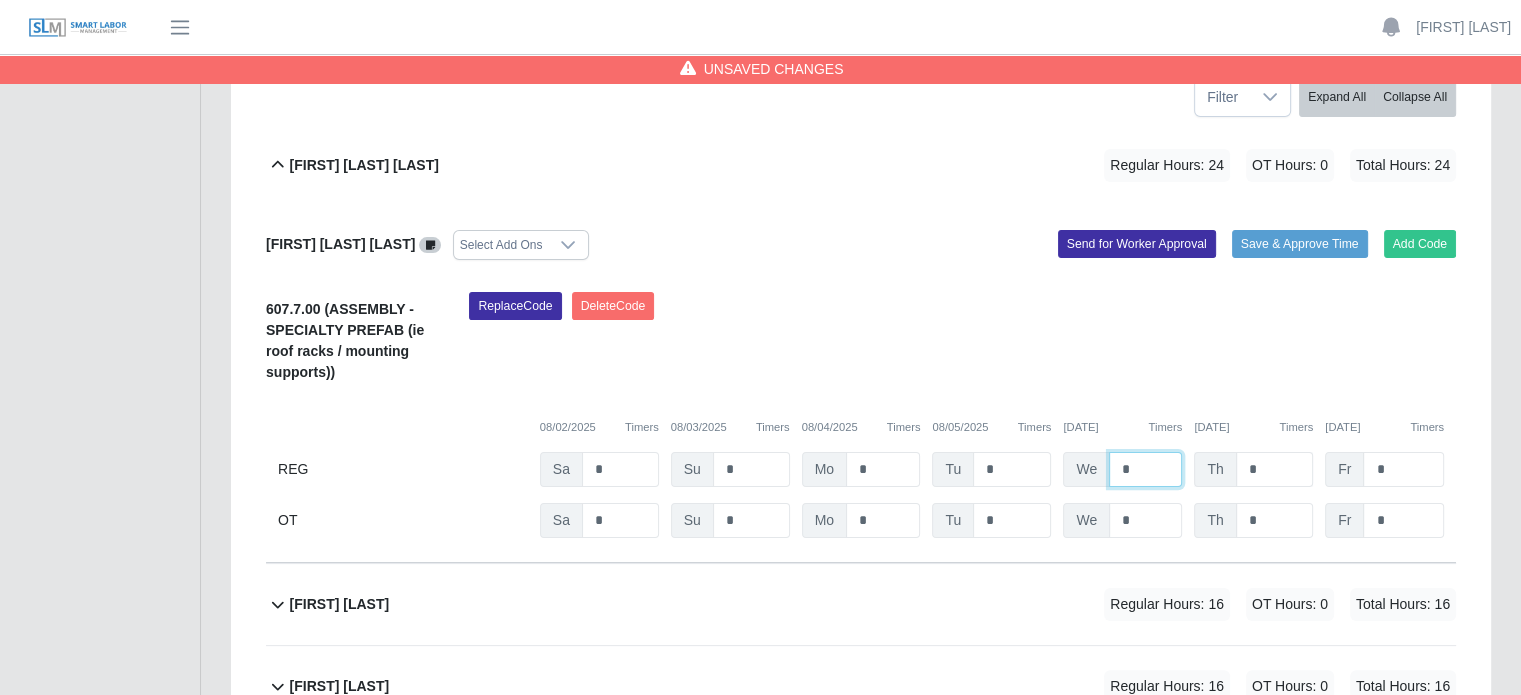 type on "*" 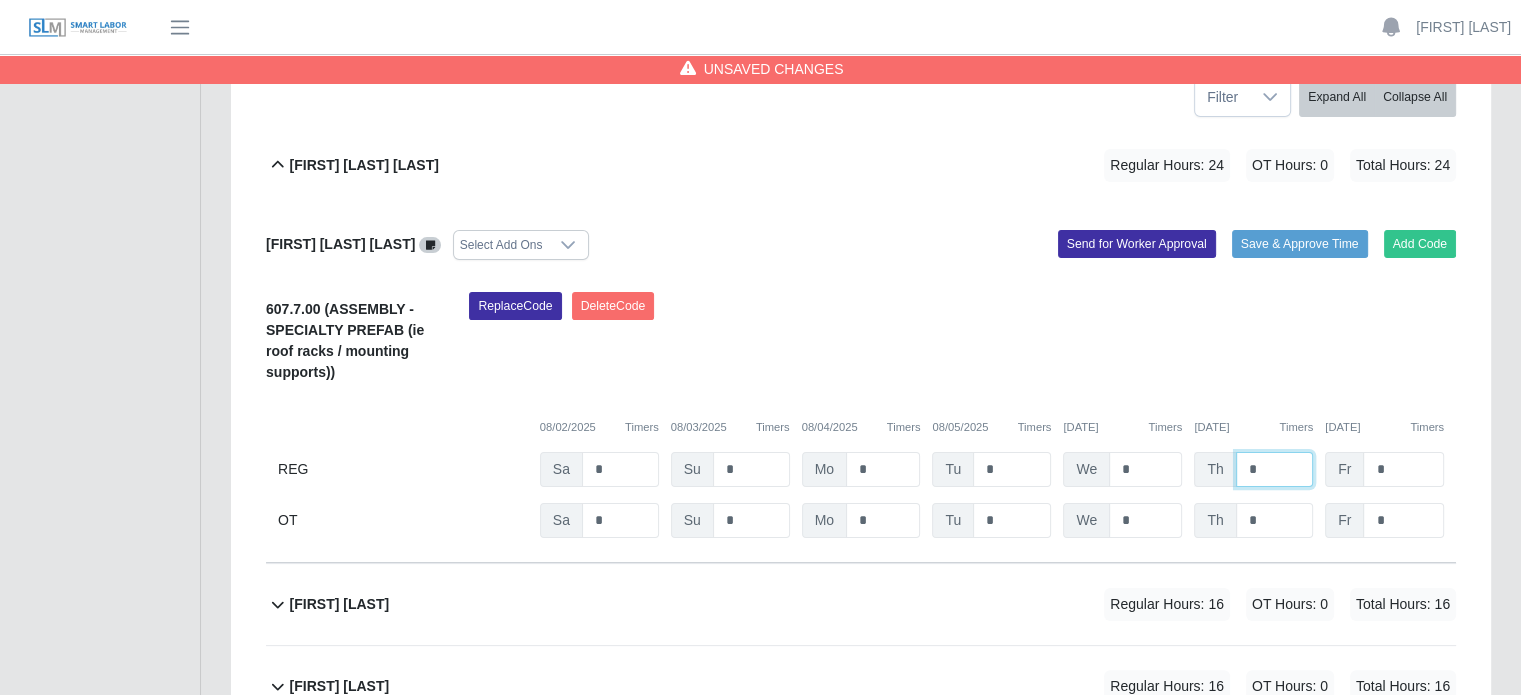drag, startPoint x: 1266, startPoint y: 463, endPoint x: 1236, endPoint y: 466, distance: 30.149628 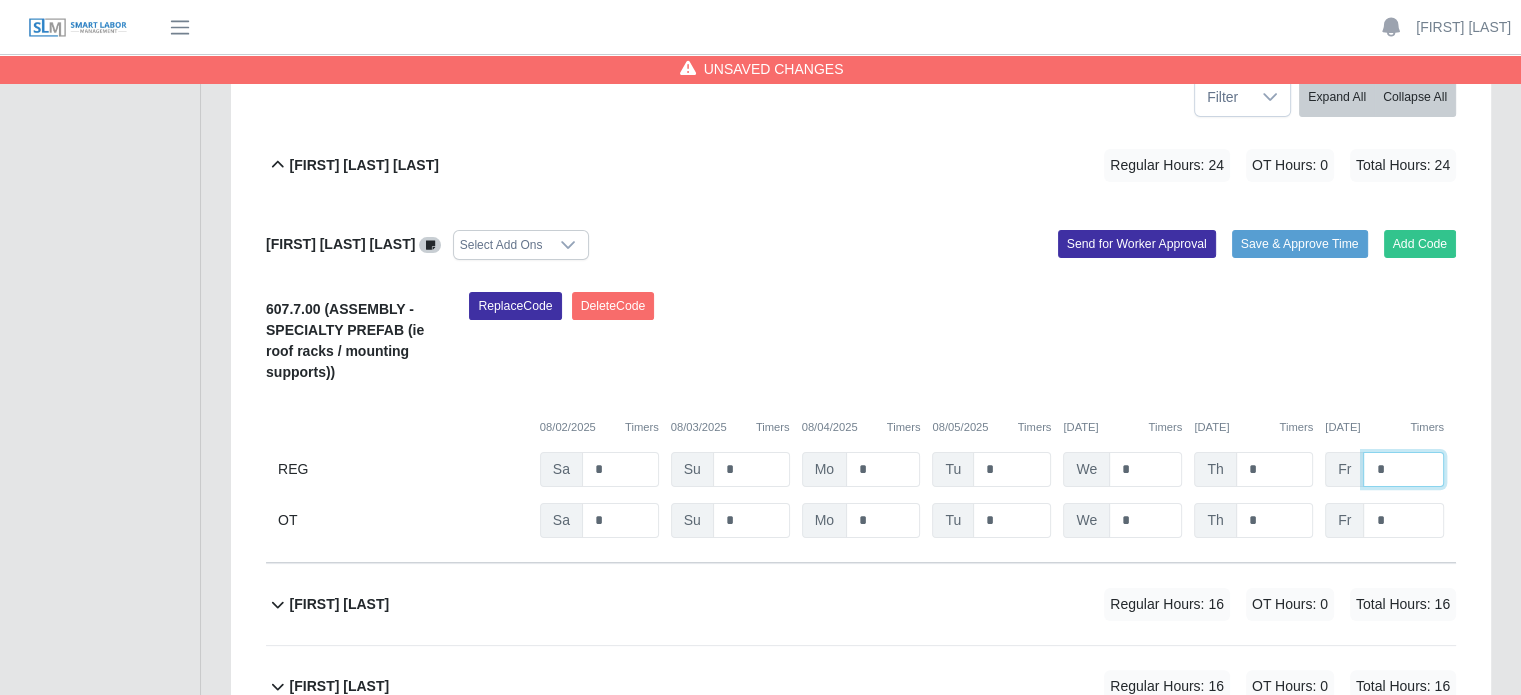 drag, startPoint x: 1391, startPoint y: 461, endPoint x: 1369, endPoint y: 462, distance: 22.022715 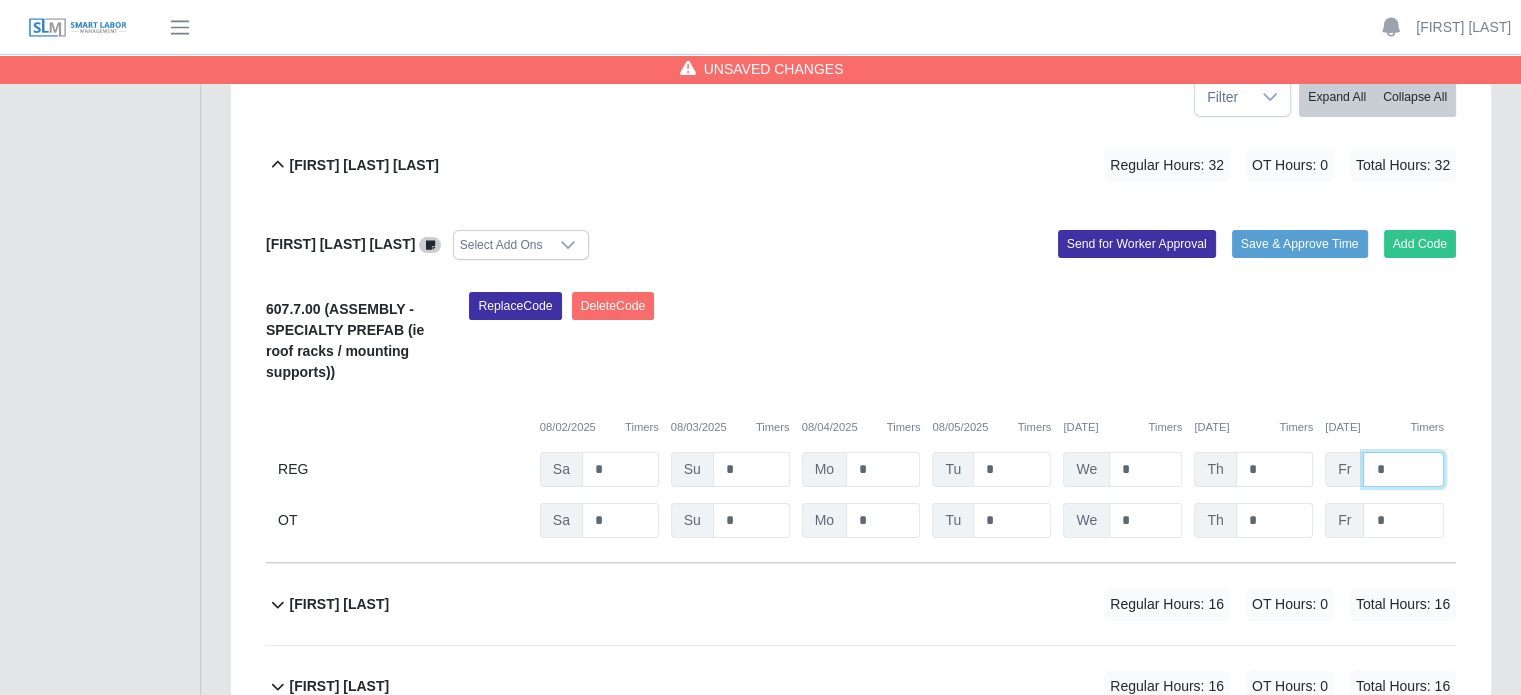 type on "*" 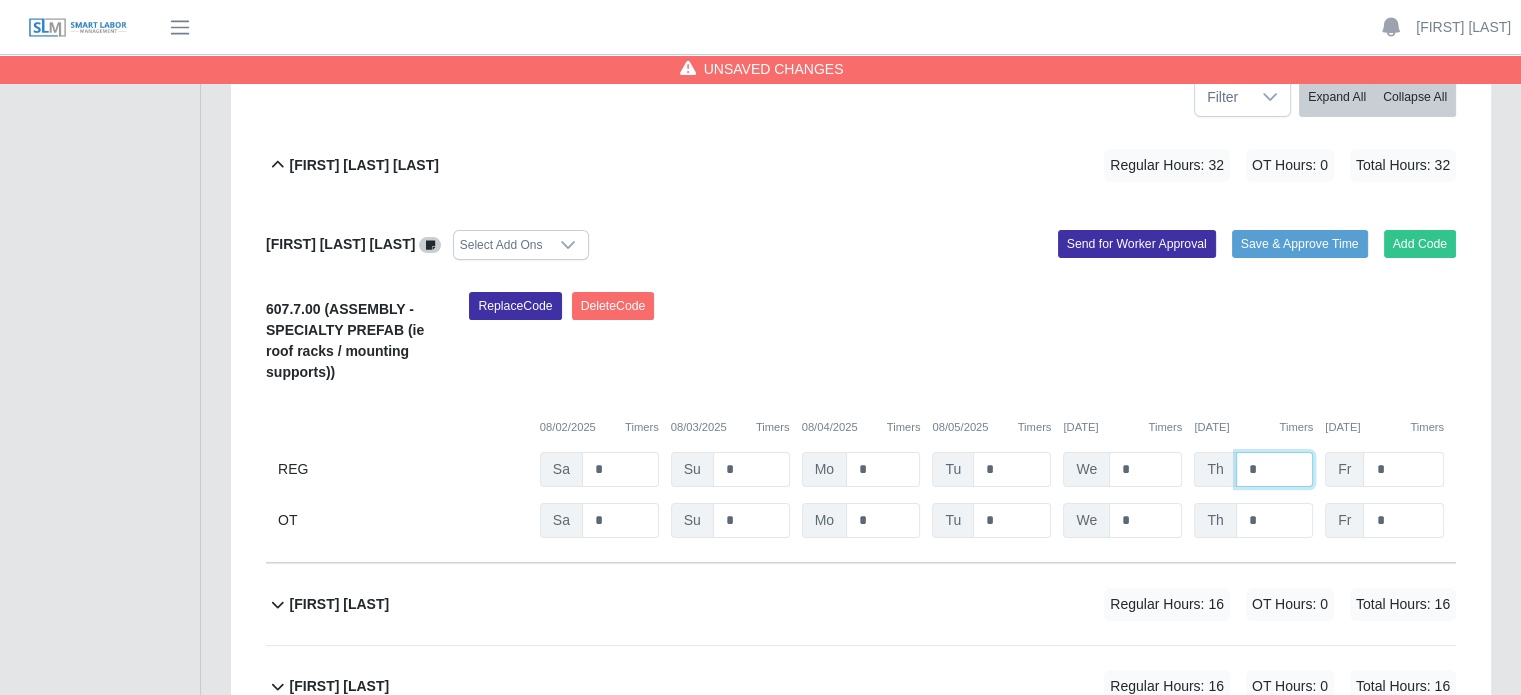 click on "*" at bounding box center (1275, 469) 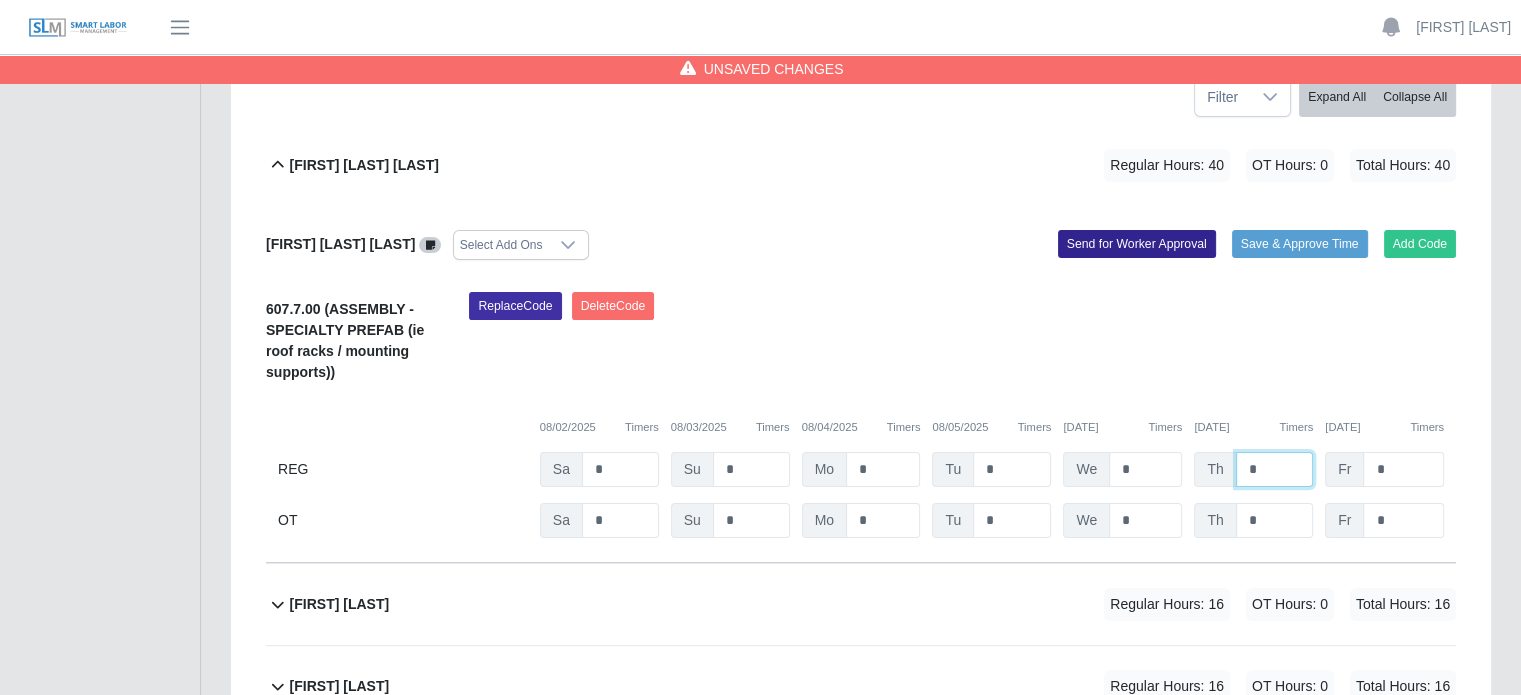 type on "*" 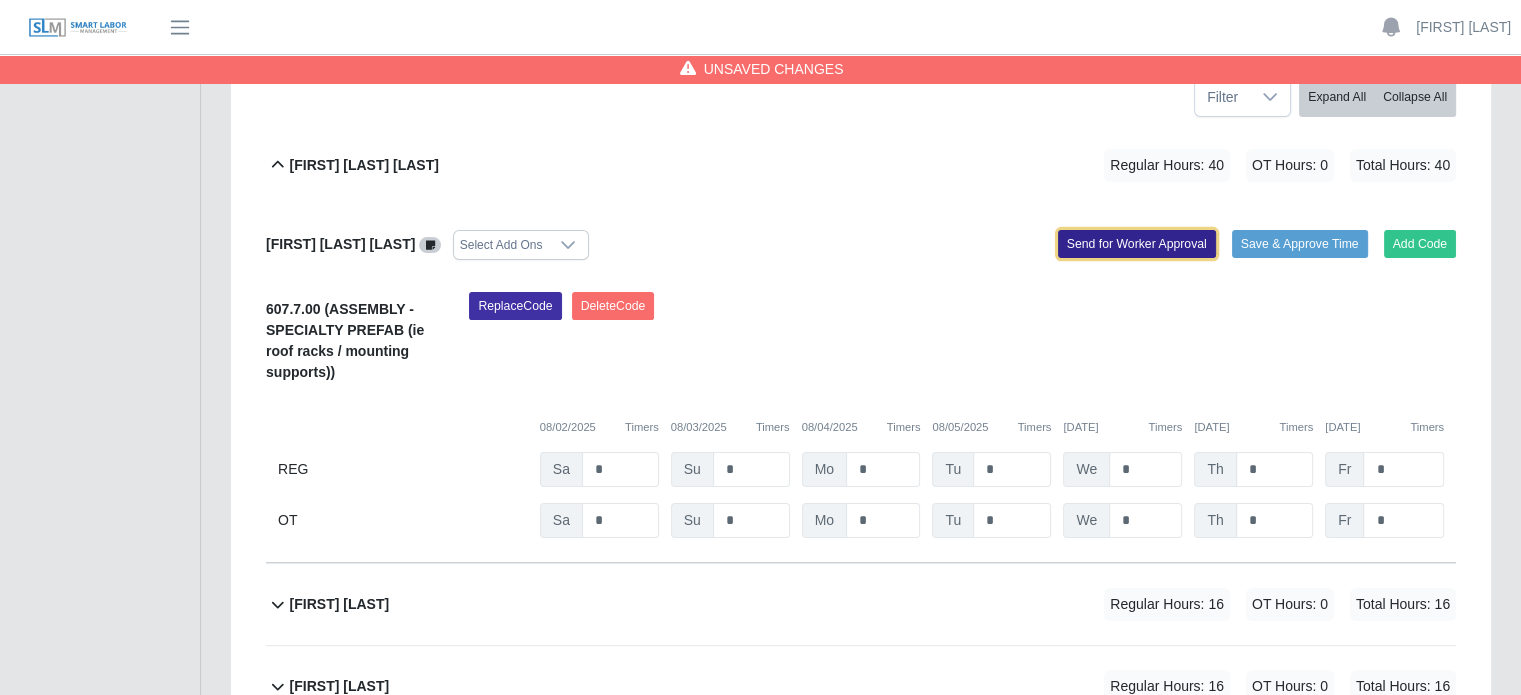 click on "Send for Worker Approval" 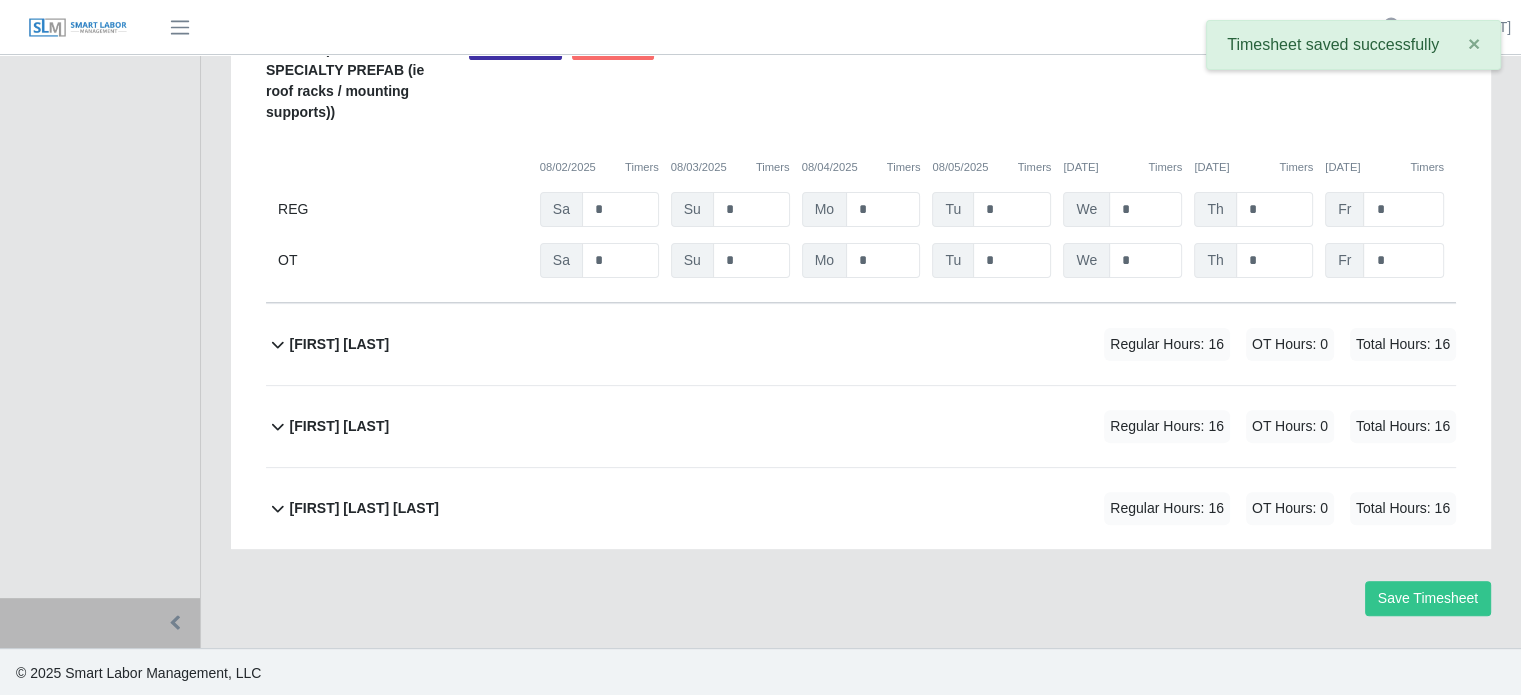 click on "Joseph Sanchez" at bounding box center [340, 344] 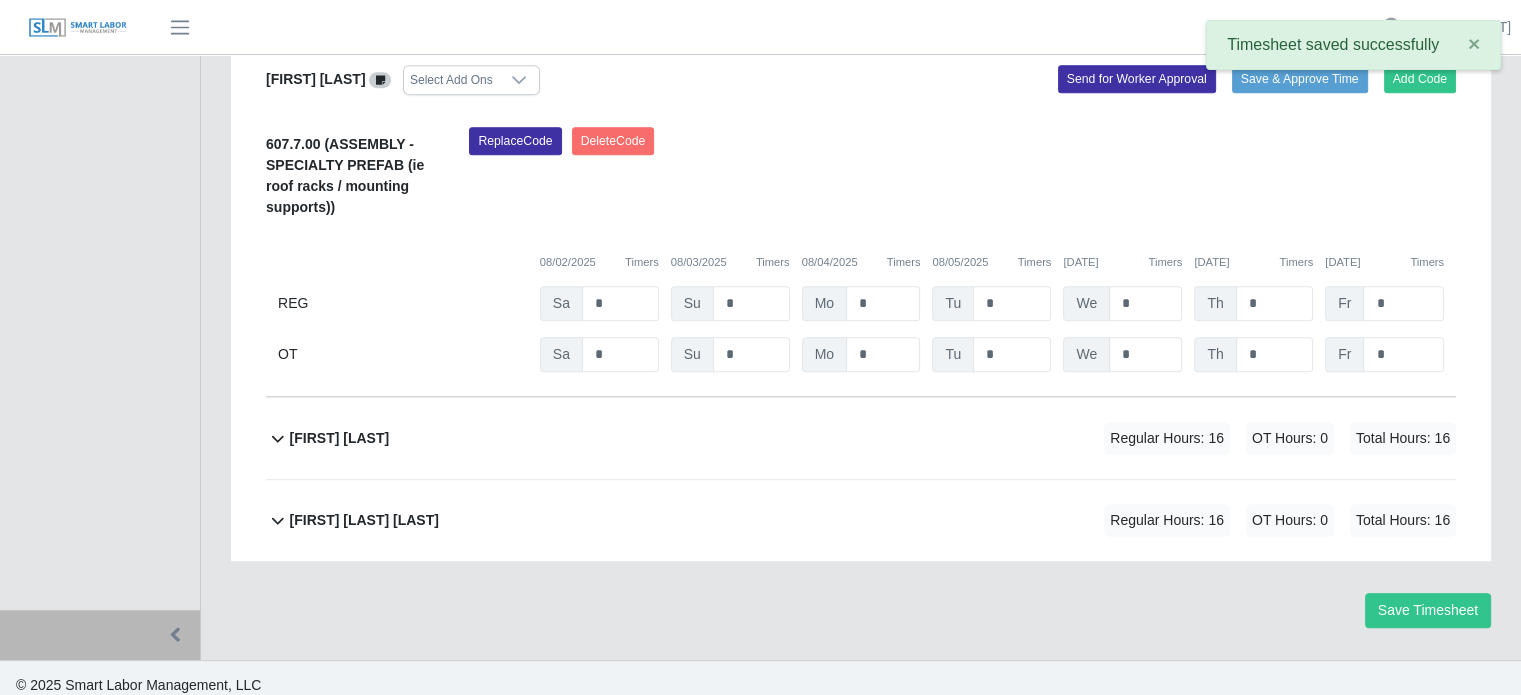 scroll, scrollTop: 916, scrollLeft: 0, axis: vertical 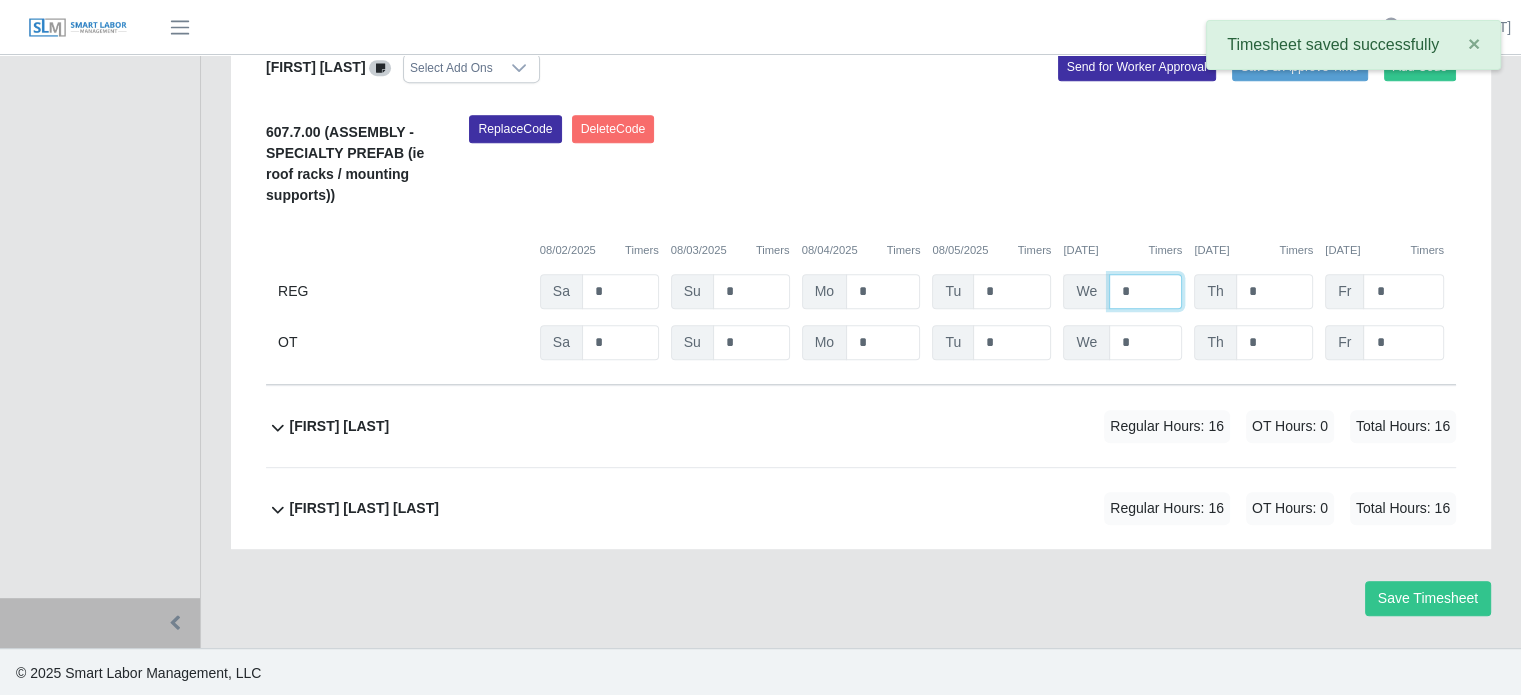 drag, startPoint x: 1120, startPoint y: 291, endPoint x: 1087, endPoint y: 292, distance: 33.01515 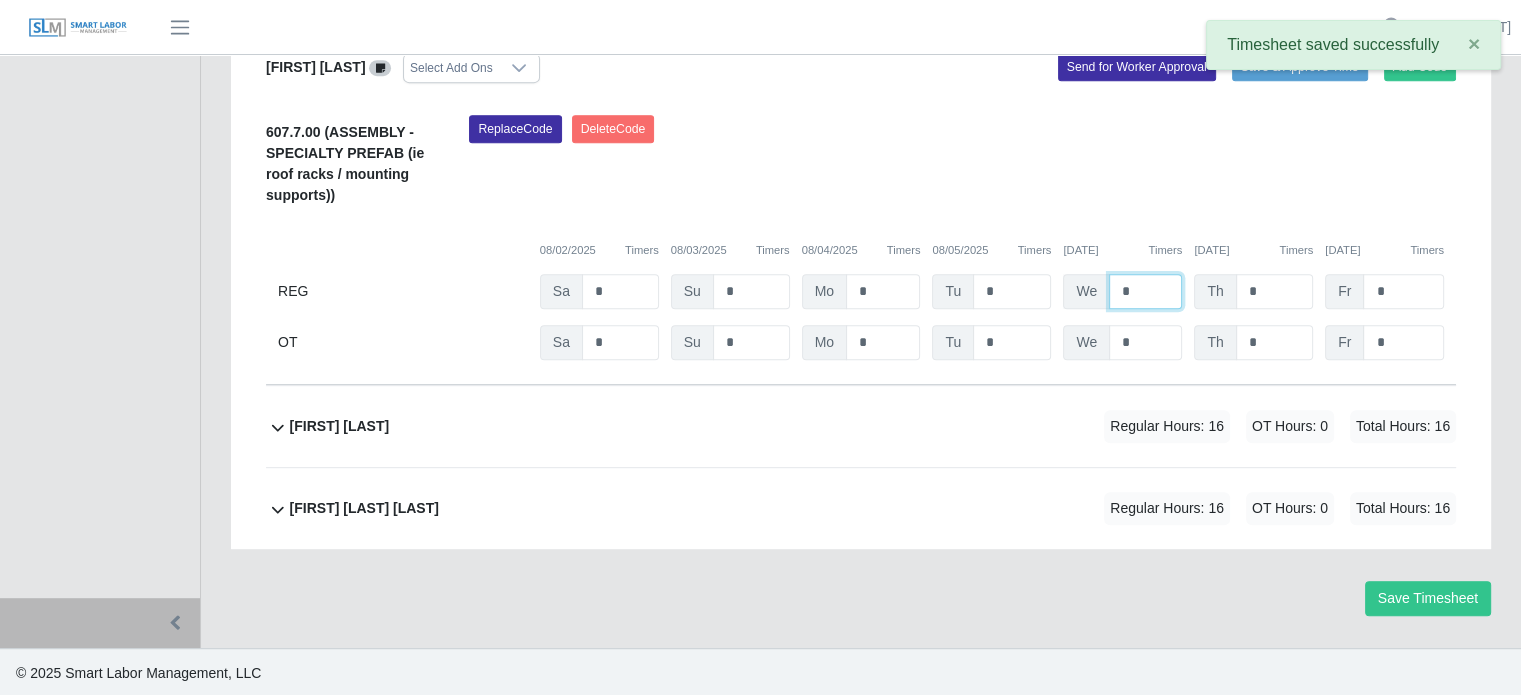 click on "We   *" at bounding box center (1122, -147) 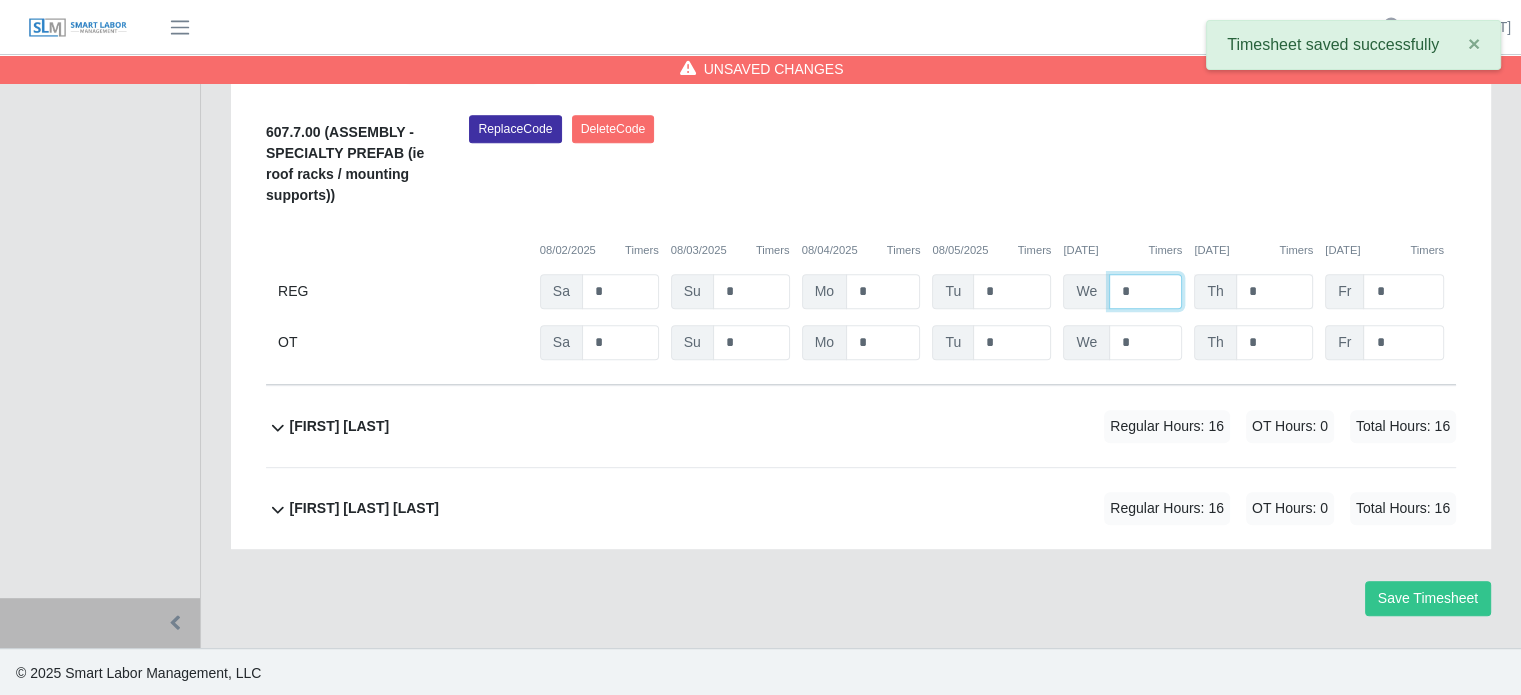 type on "*" 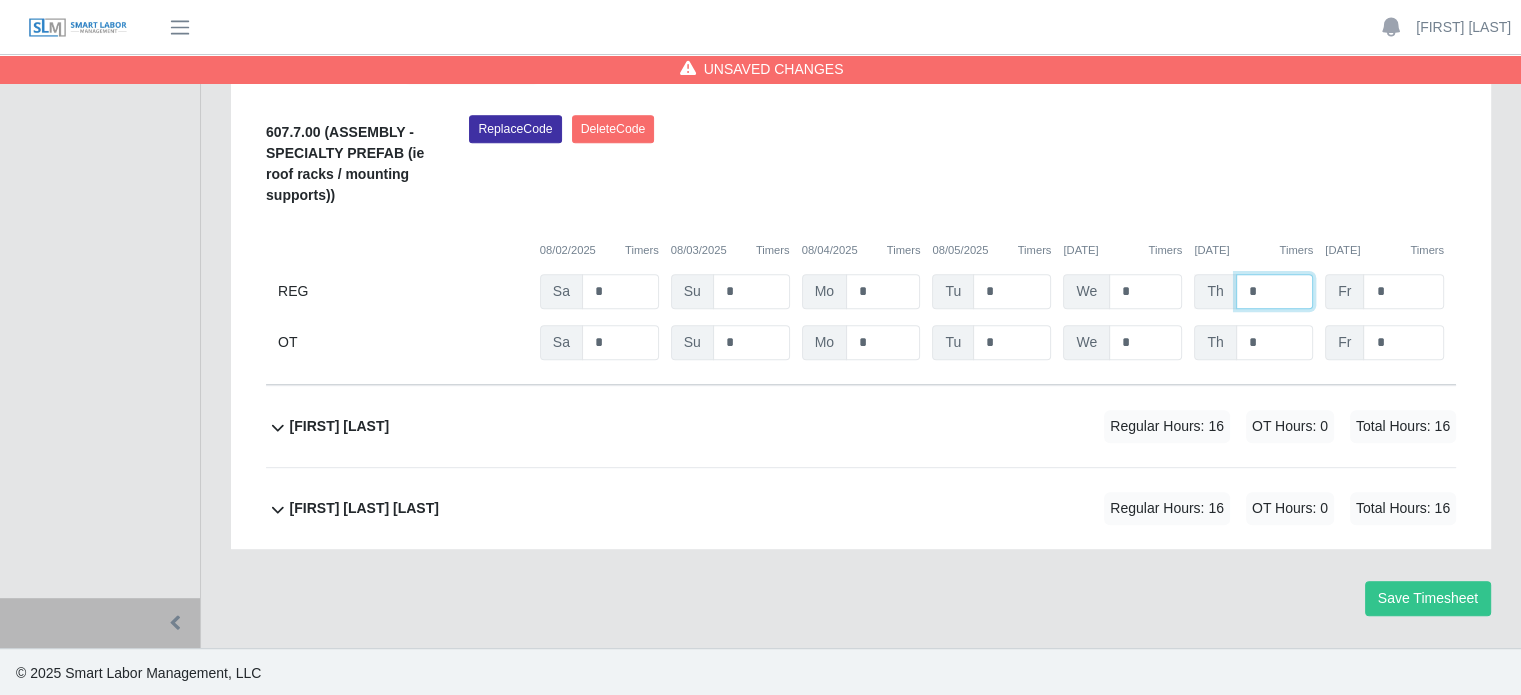 drag, startPoint x: 1260, startPoint y: 287, endPoint x: 1240, endPoint y: 291, distance: 20.396078 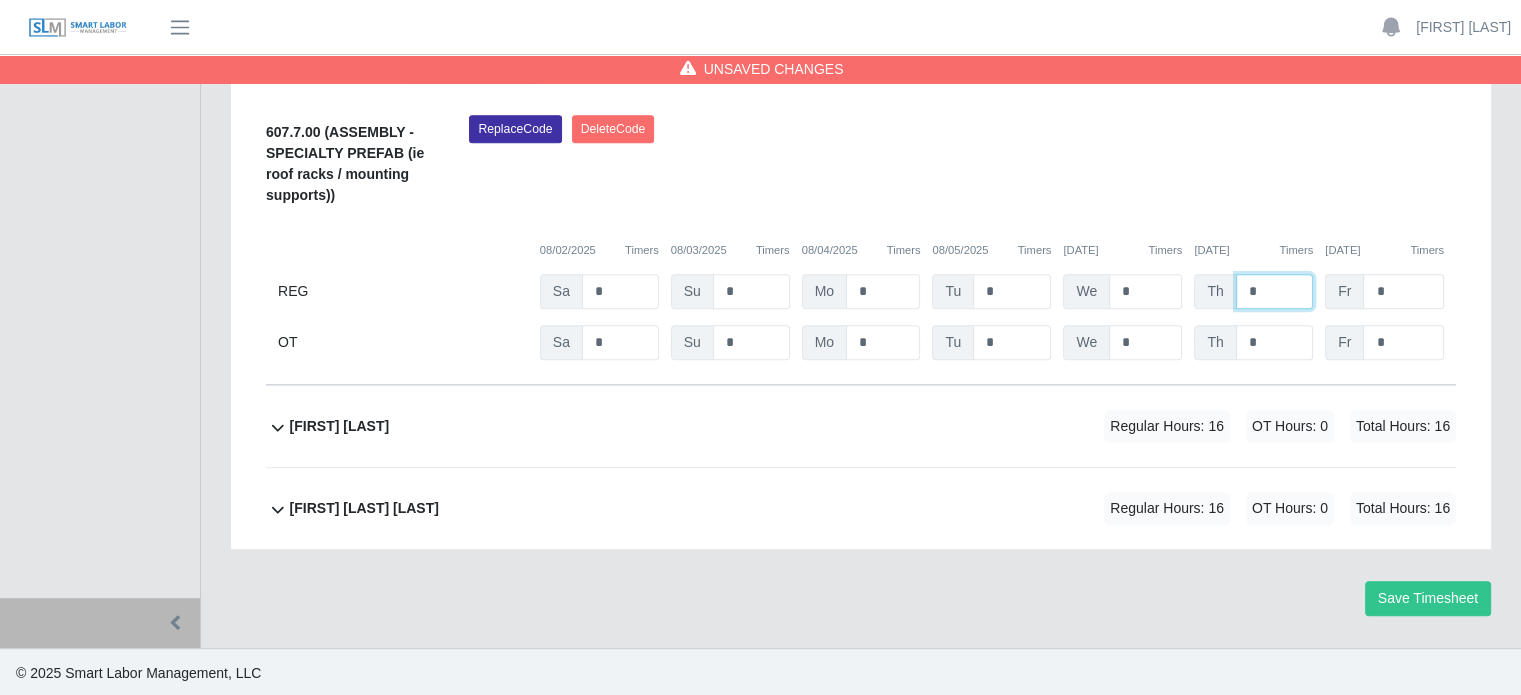 type on "*" 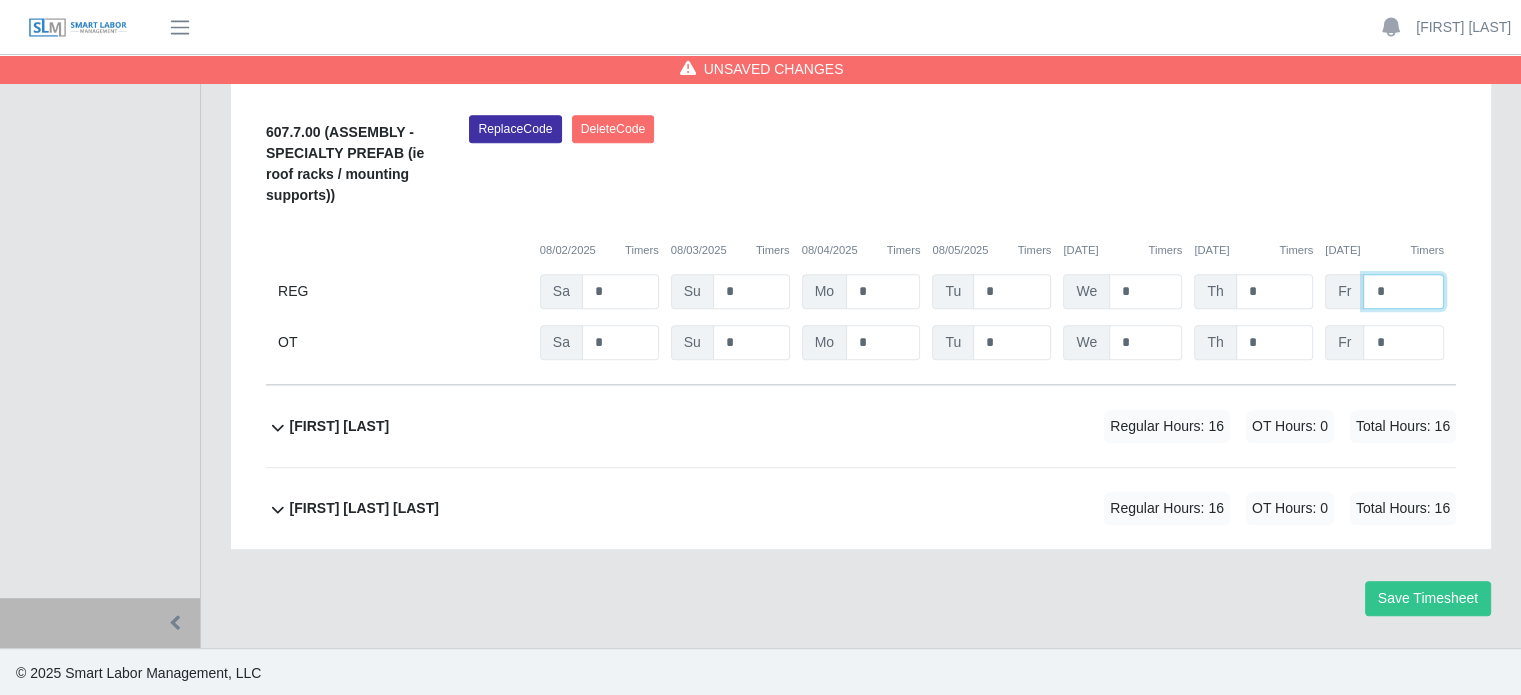 drag, startPoint x: 1395, startPoint y: 286, endPoint x: 1363, endPoint y: 289, distance: 32.140316 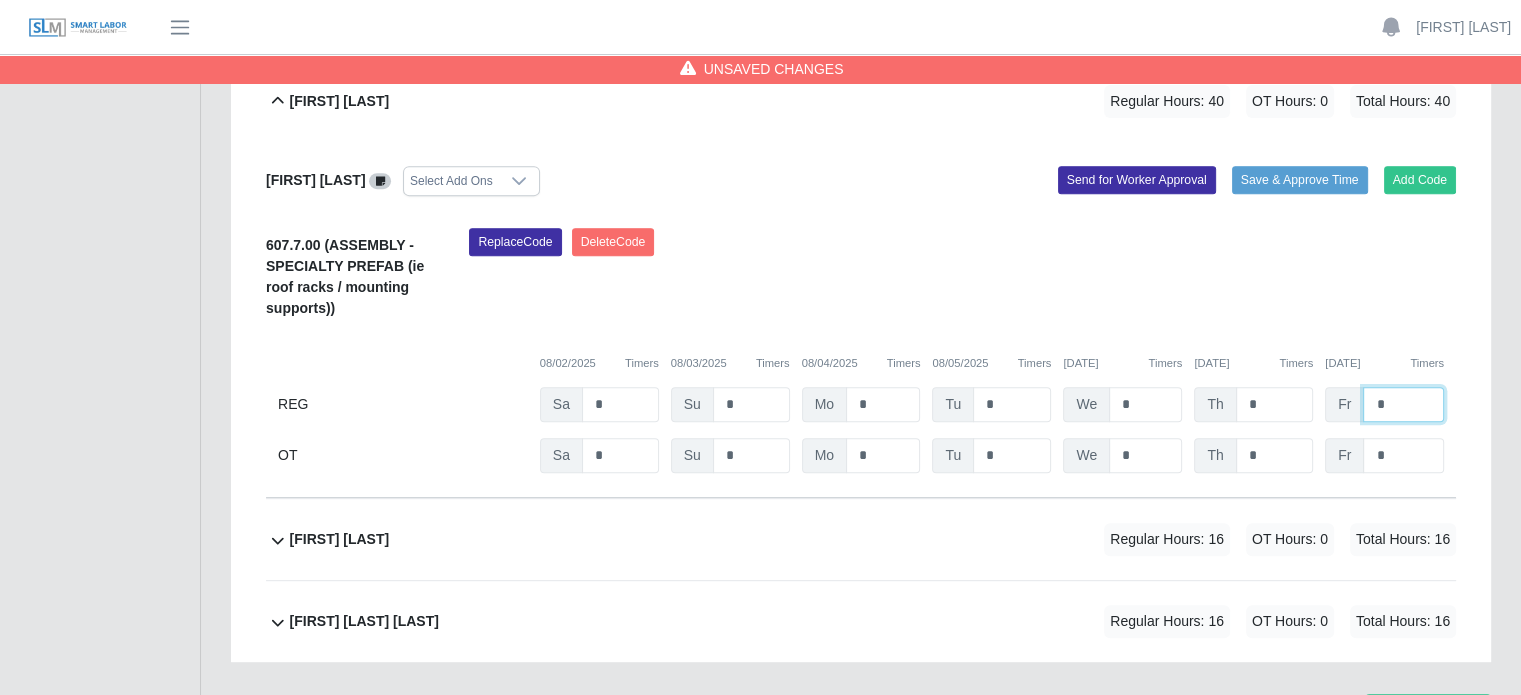 scroll, scrollTop: 616, scrollLeft: 0, axis: vertical 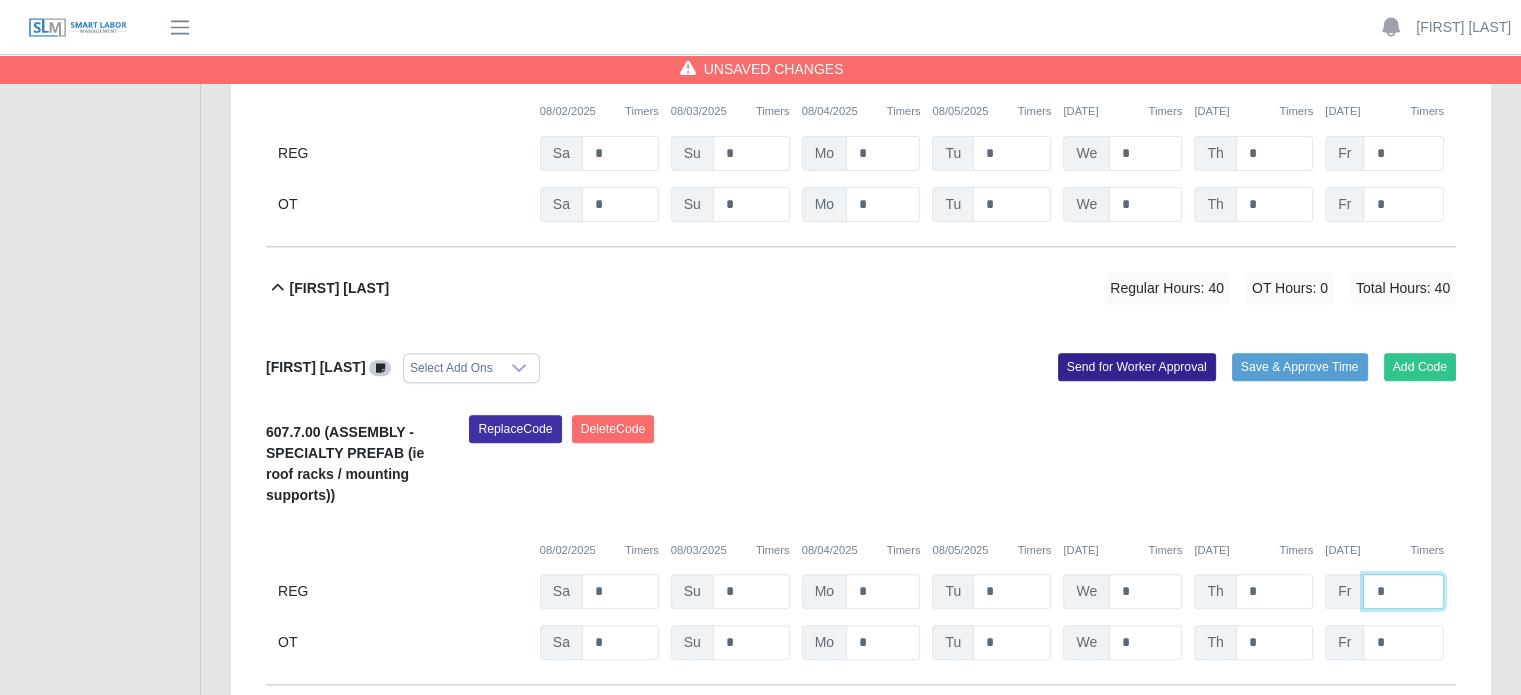 type on "*" 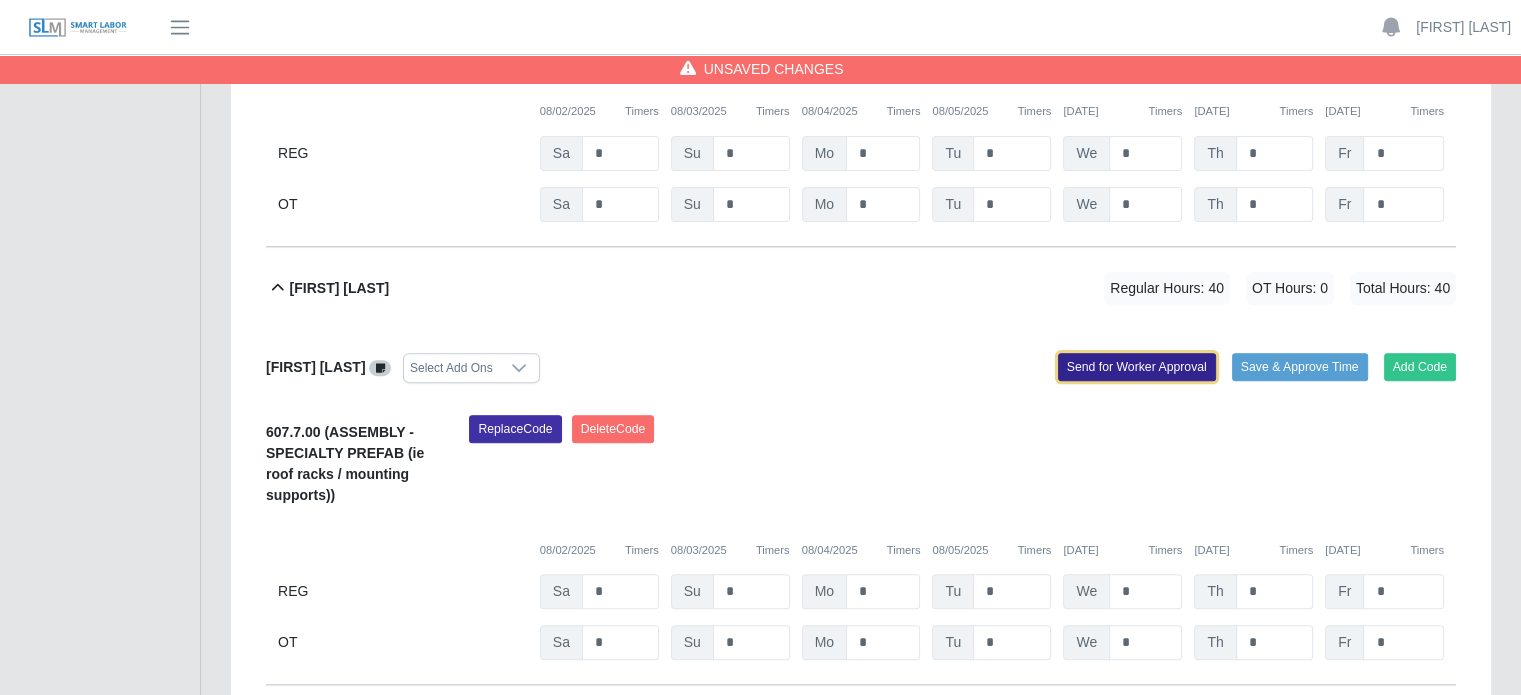 click on "Send for Worker Approval" 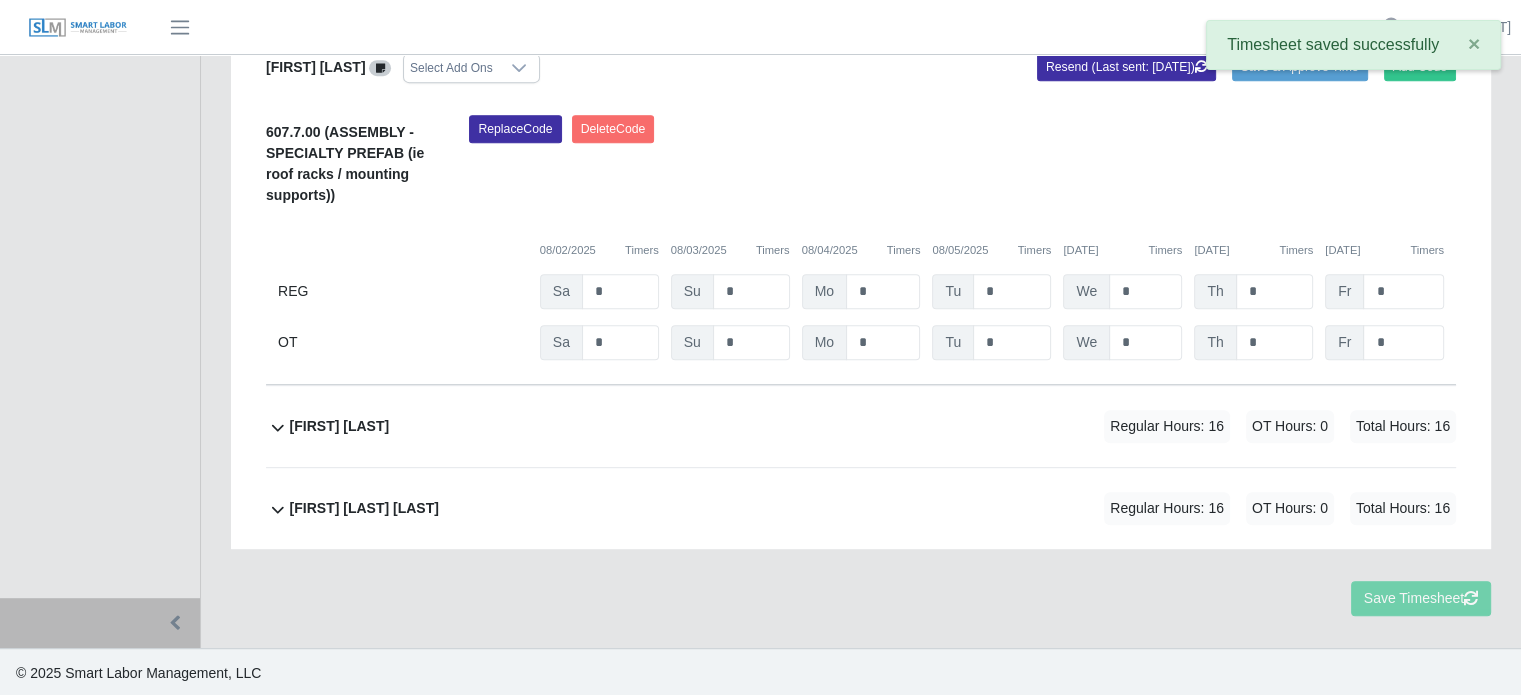 click on "Pablo Hernandez" at bounding box center (340, 426) 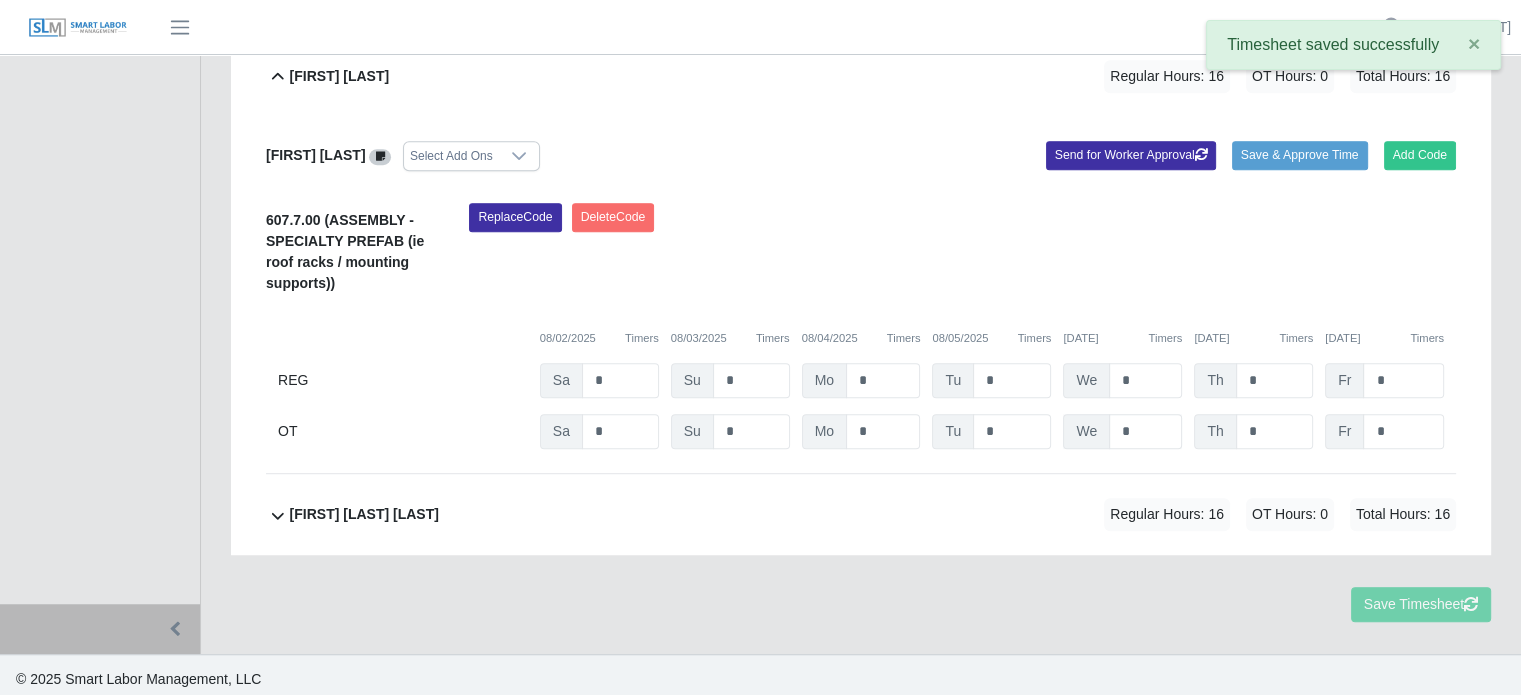 scroll, scrollTop: 1272, scrollLeft: 0, axis: vertical 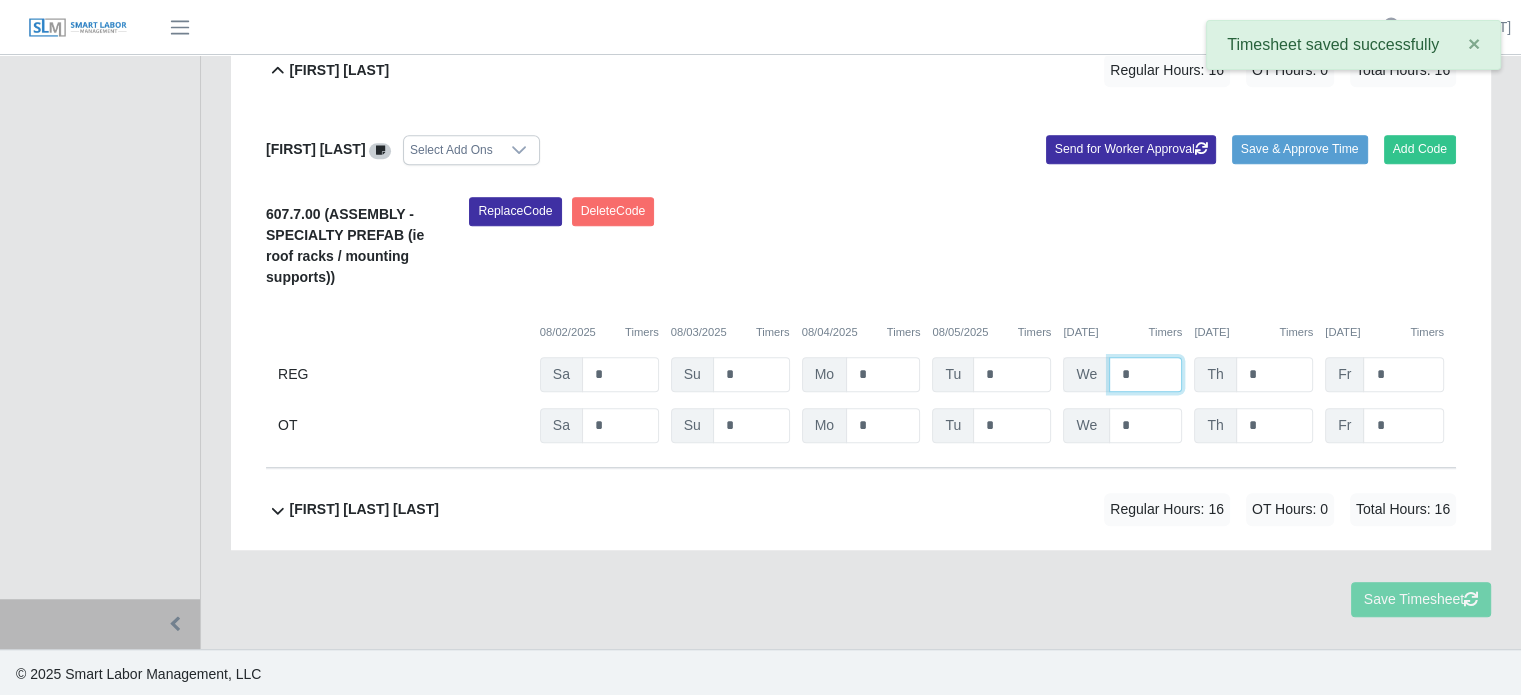 click on "We   *" at bounding box center [1122, -503] 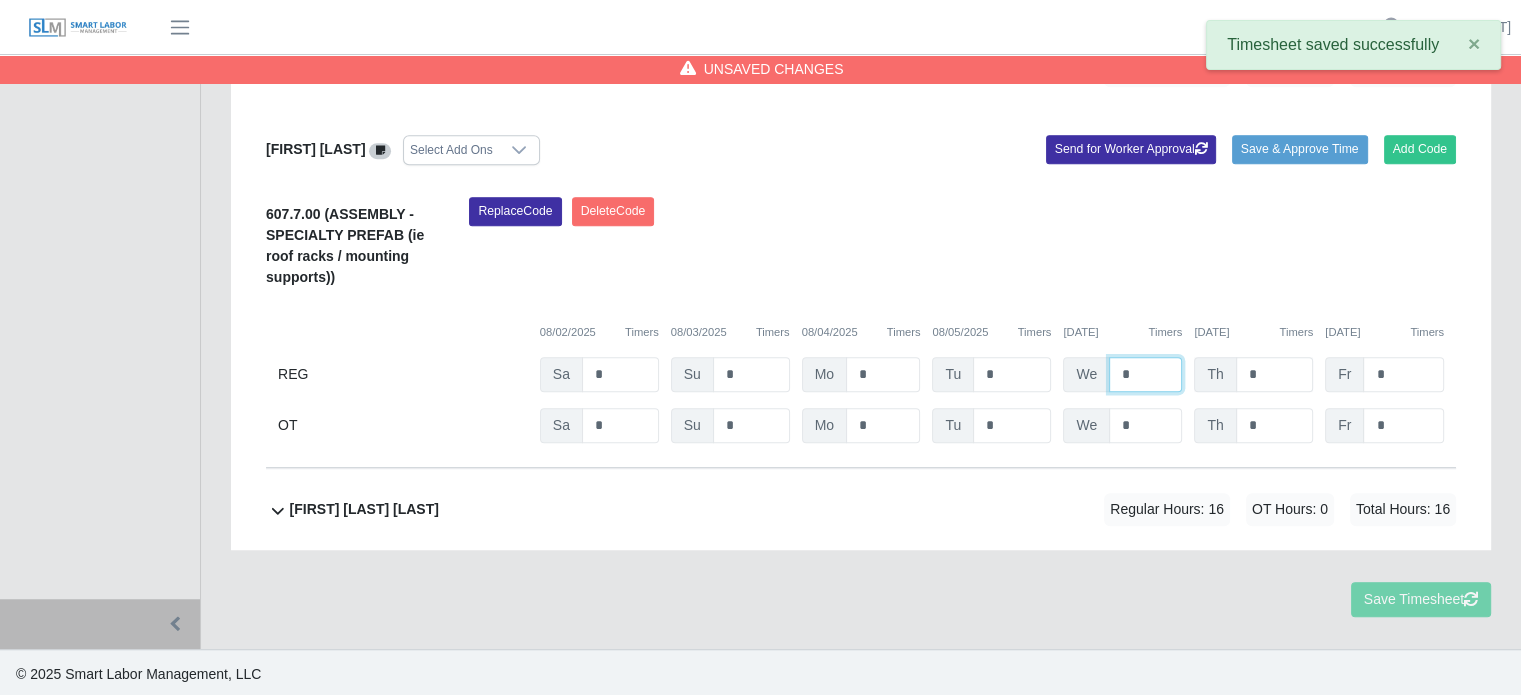 type on "*" 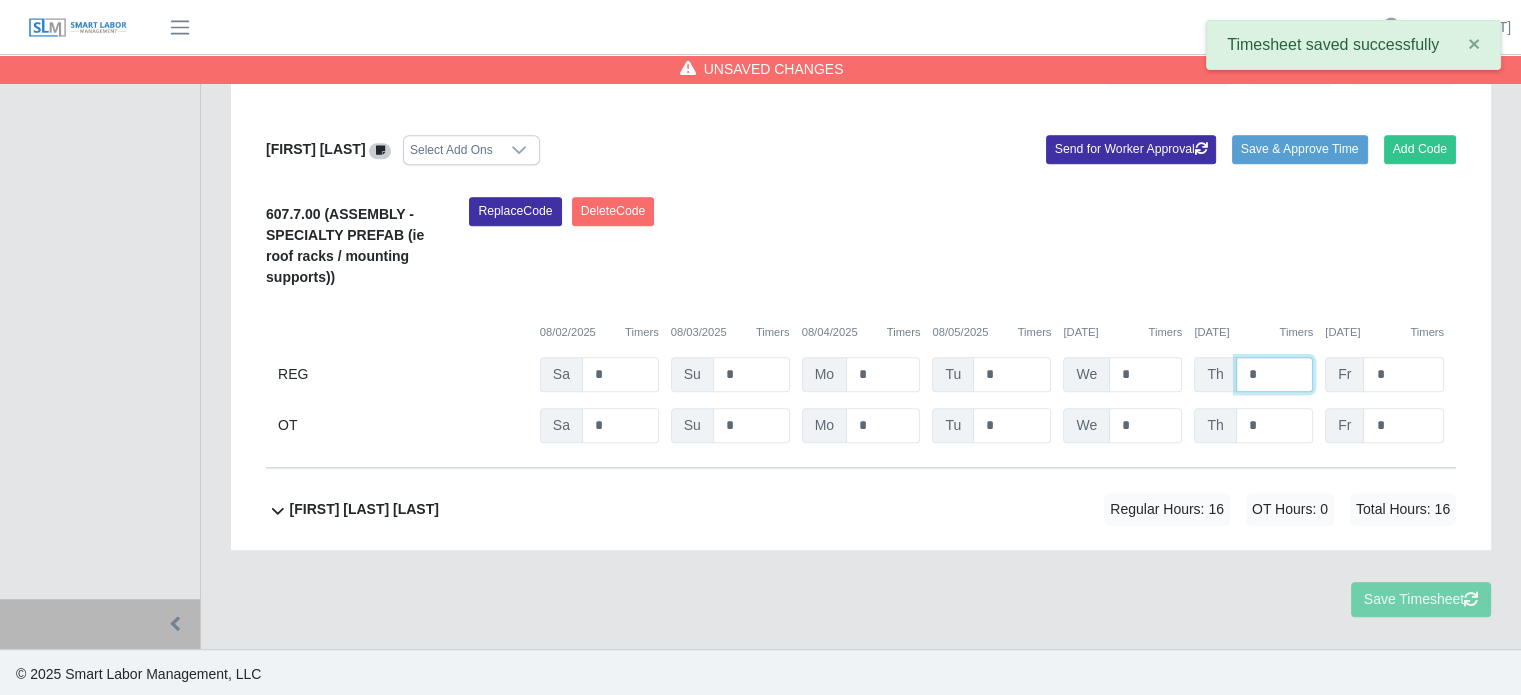 drag, startPoint x: 1263, startPoint y: 361, endPoint x: 1246, endPoint y: 365, distance: 17.464249 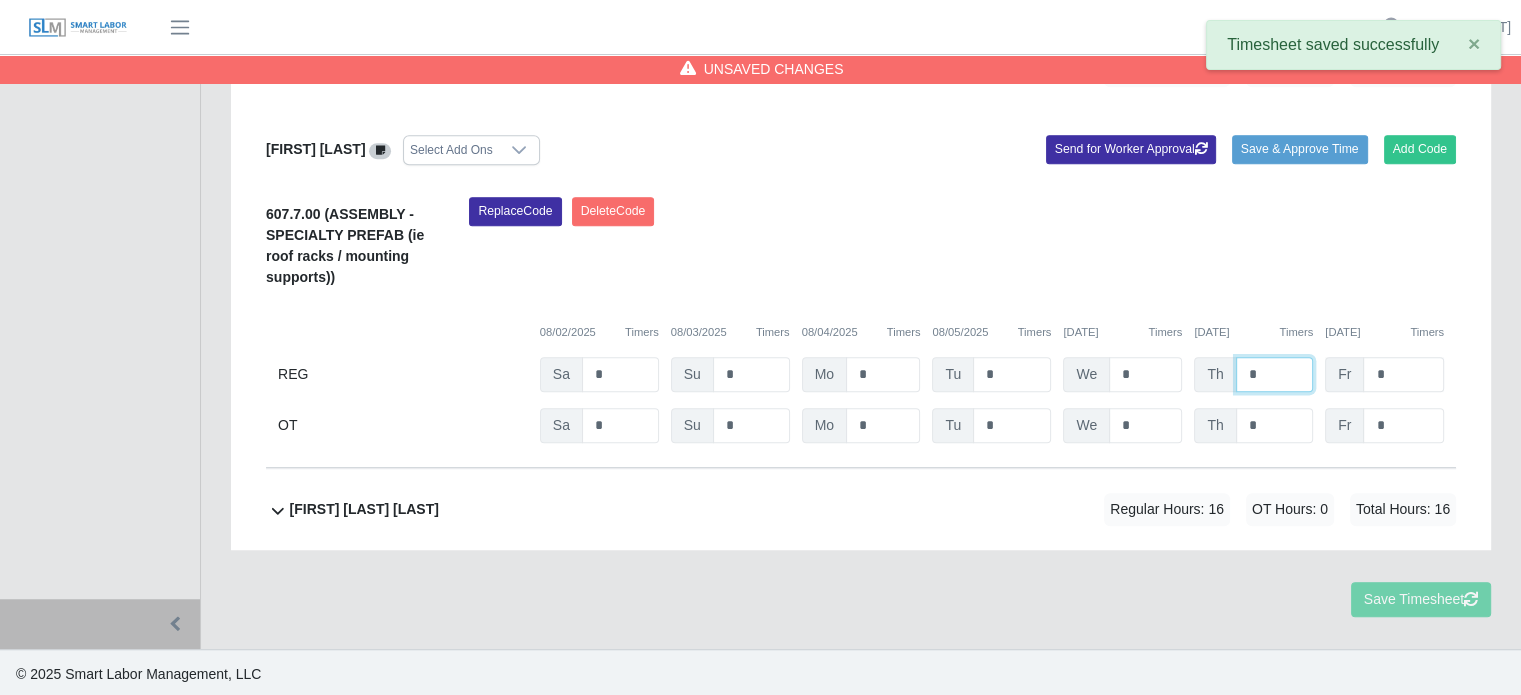 type on "*" 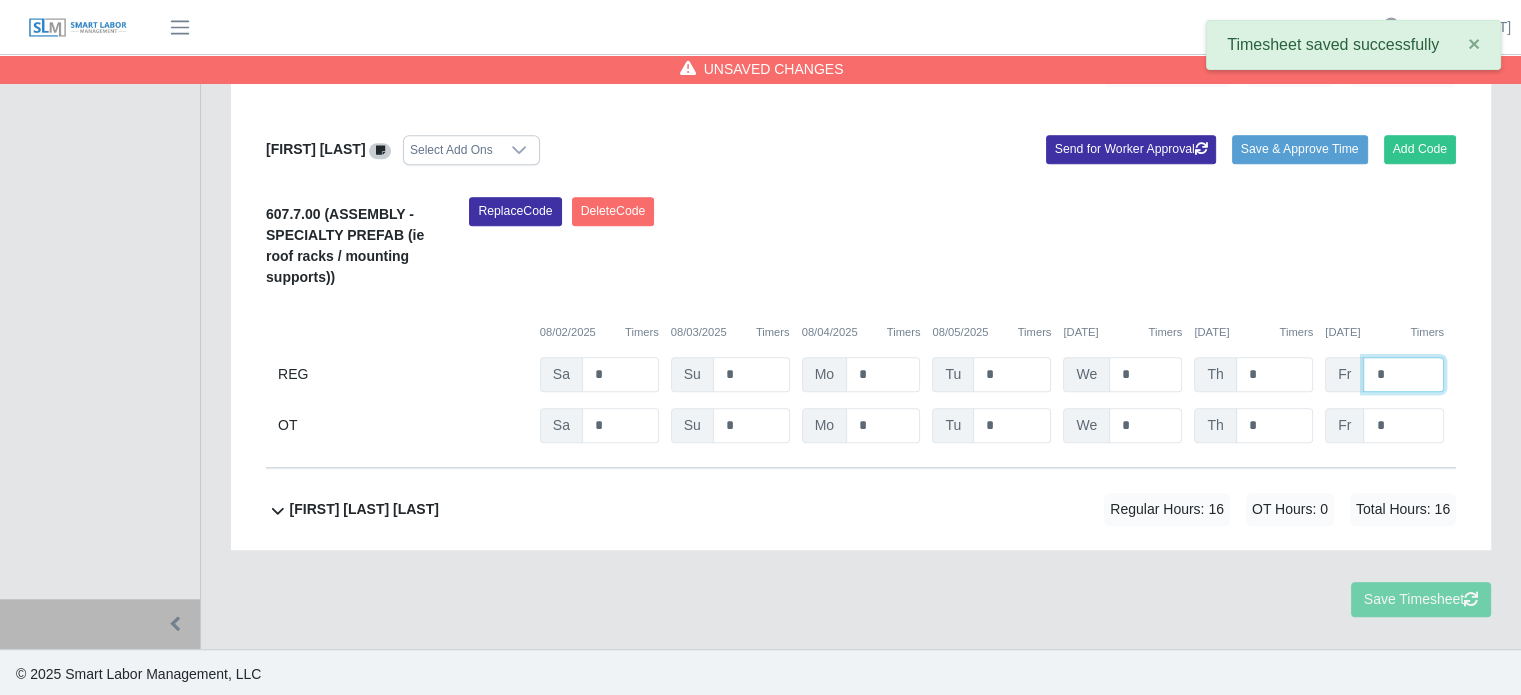 drag, startPoint x: 1386, startPoint y: 368, endPoint x: 1365, endPoint y: 369, distance: 21.023796 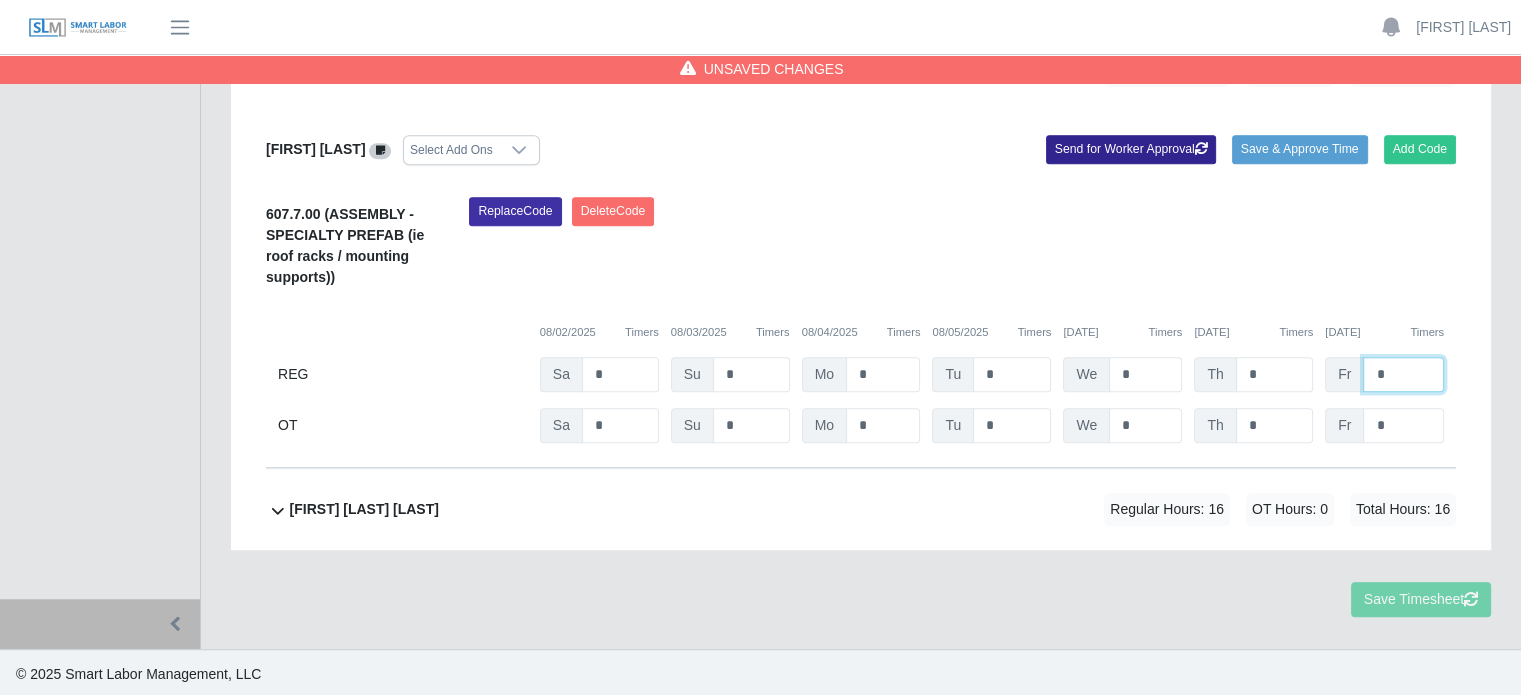 type on "*" 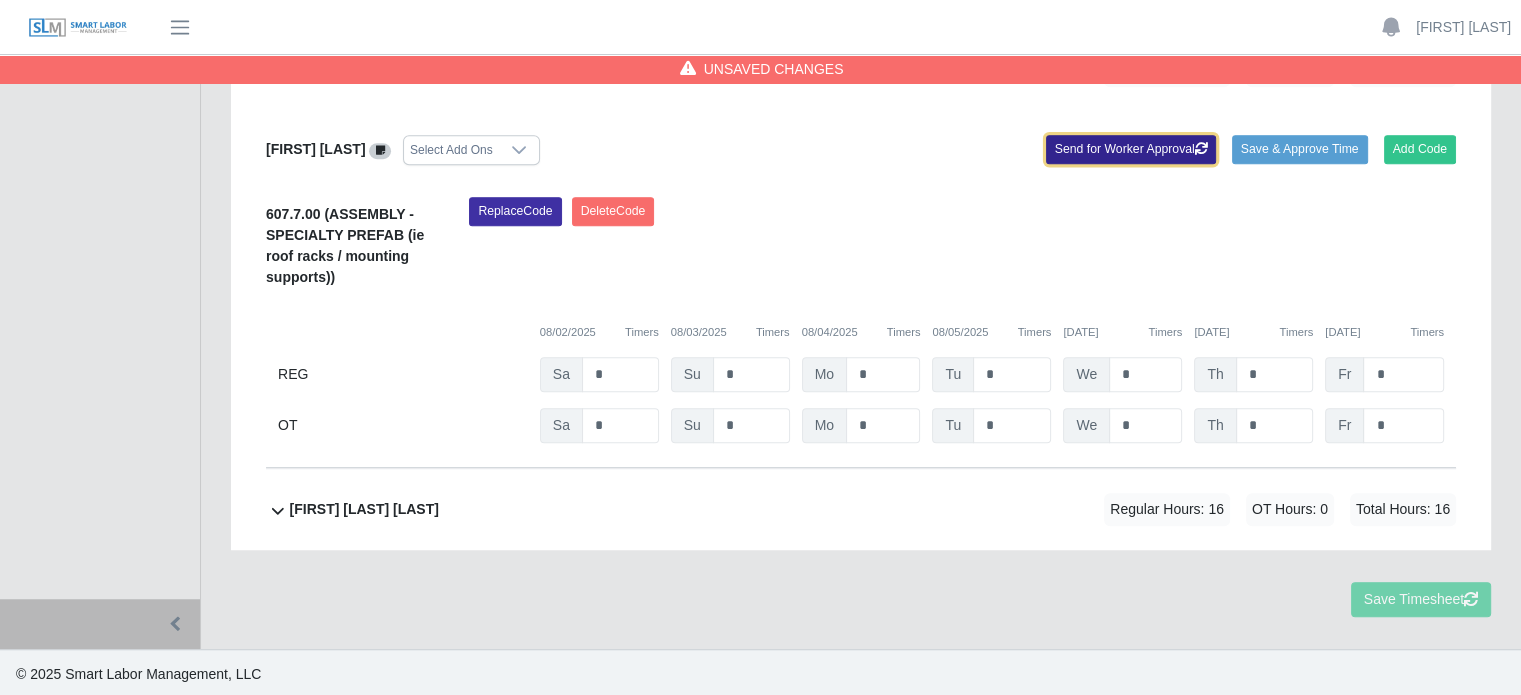 click on "Send for Worker Approval" 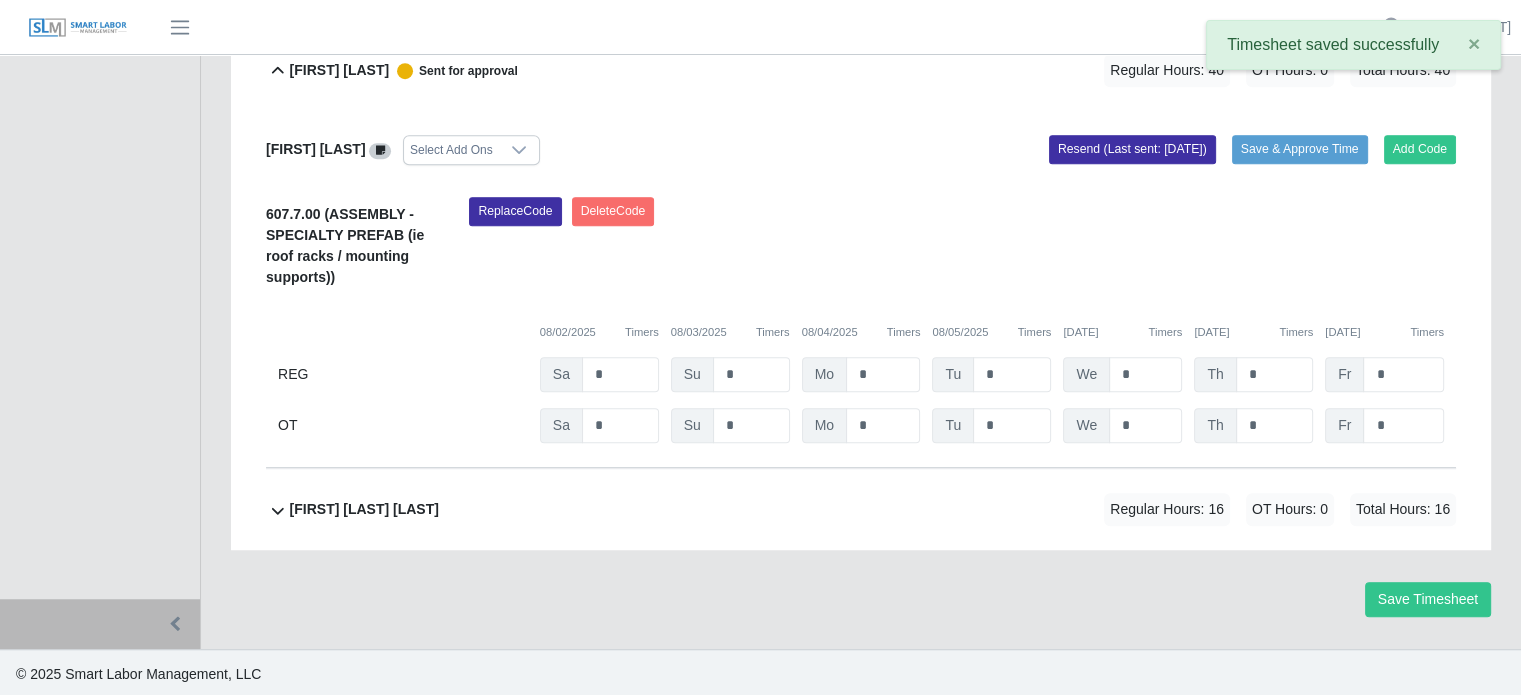 click on "Victor Francisco Garcias Perez" at bounding box center (364, 509) 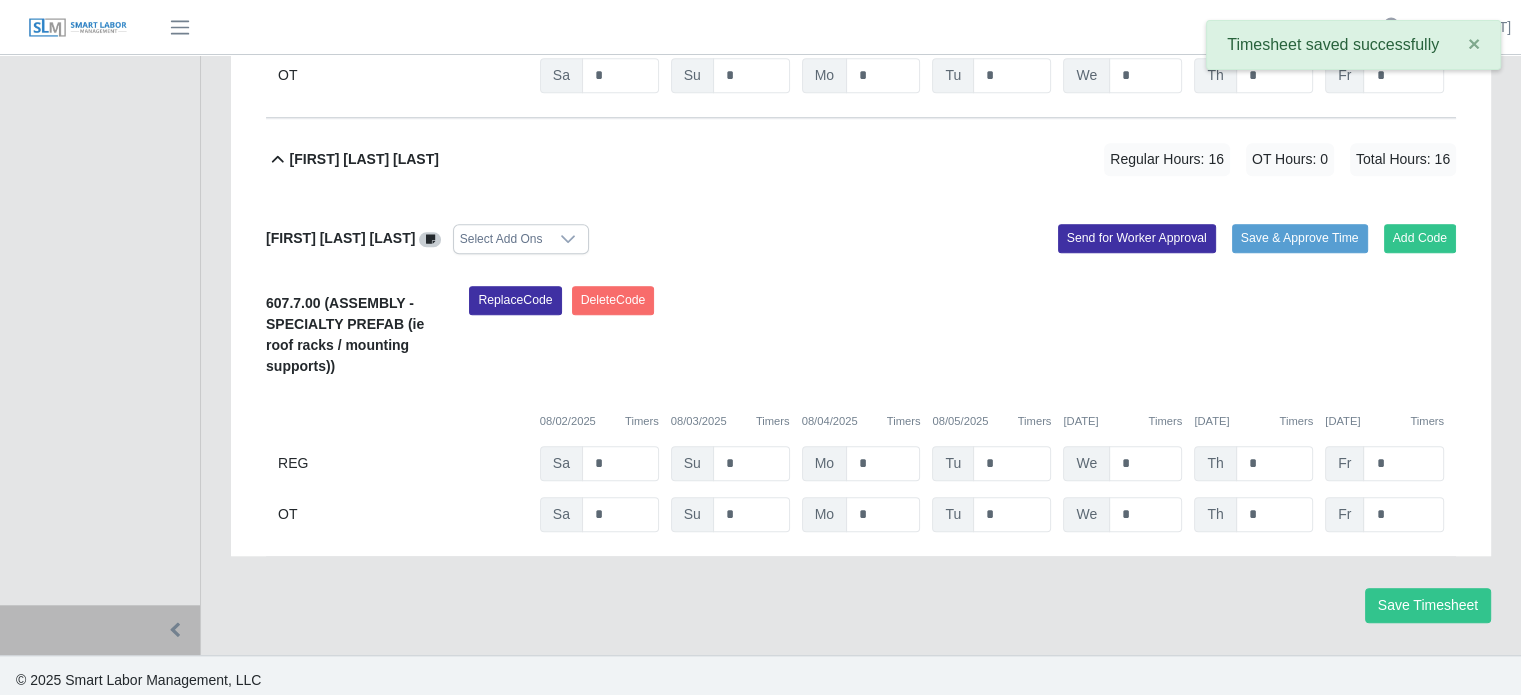 scroll, scrollTop: 1628, scrollLeft: 0, axis: vertical 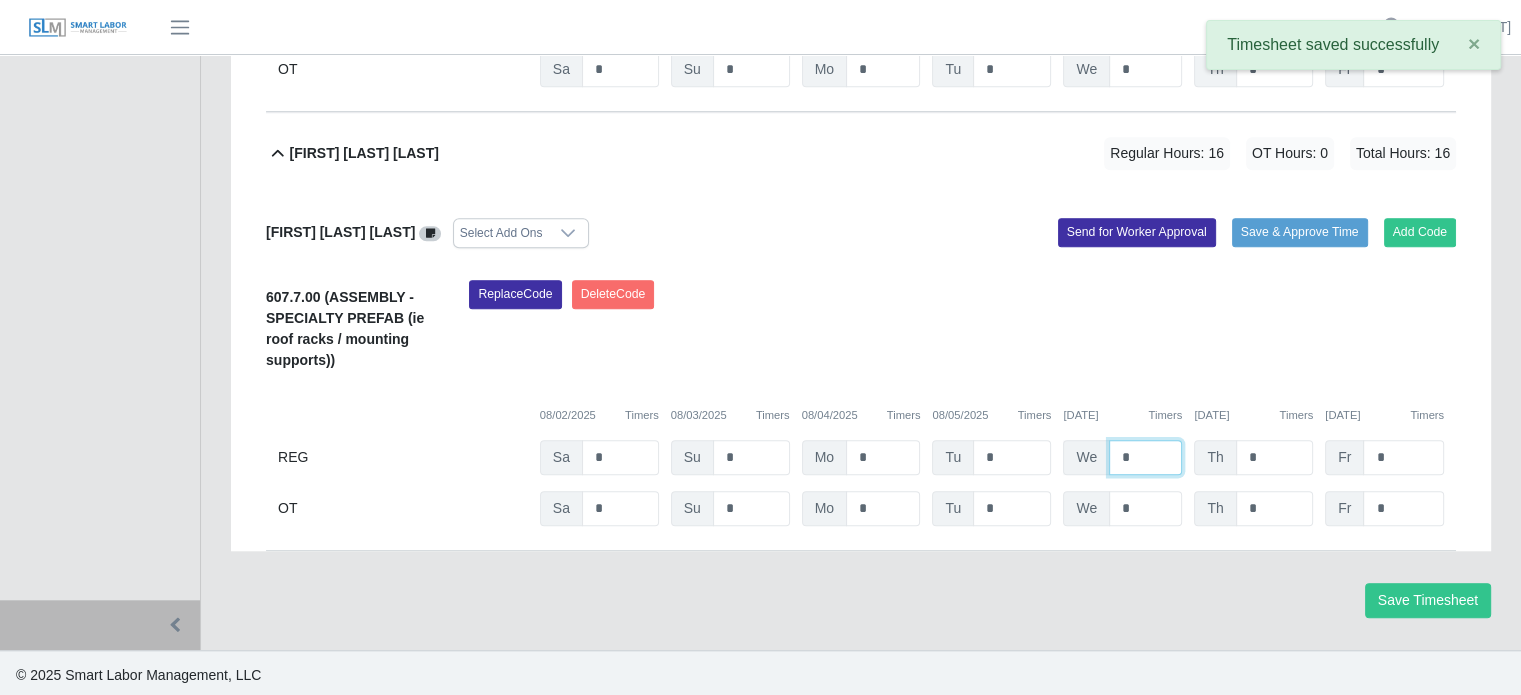 click on "We   *" at bounding box center [1122, -859] 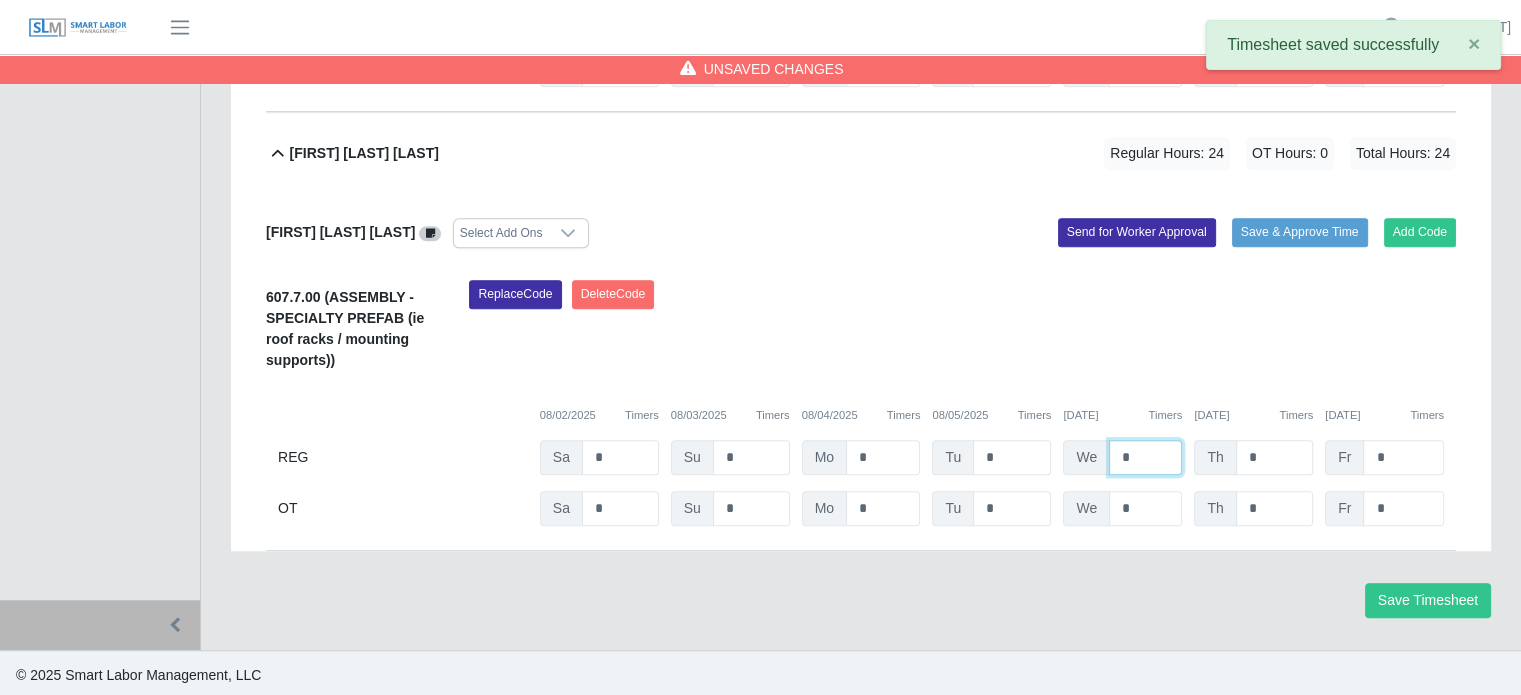 type on "*" 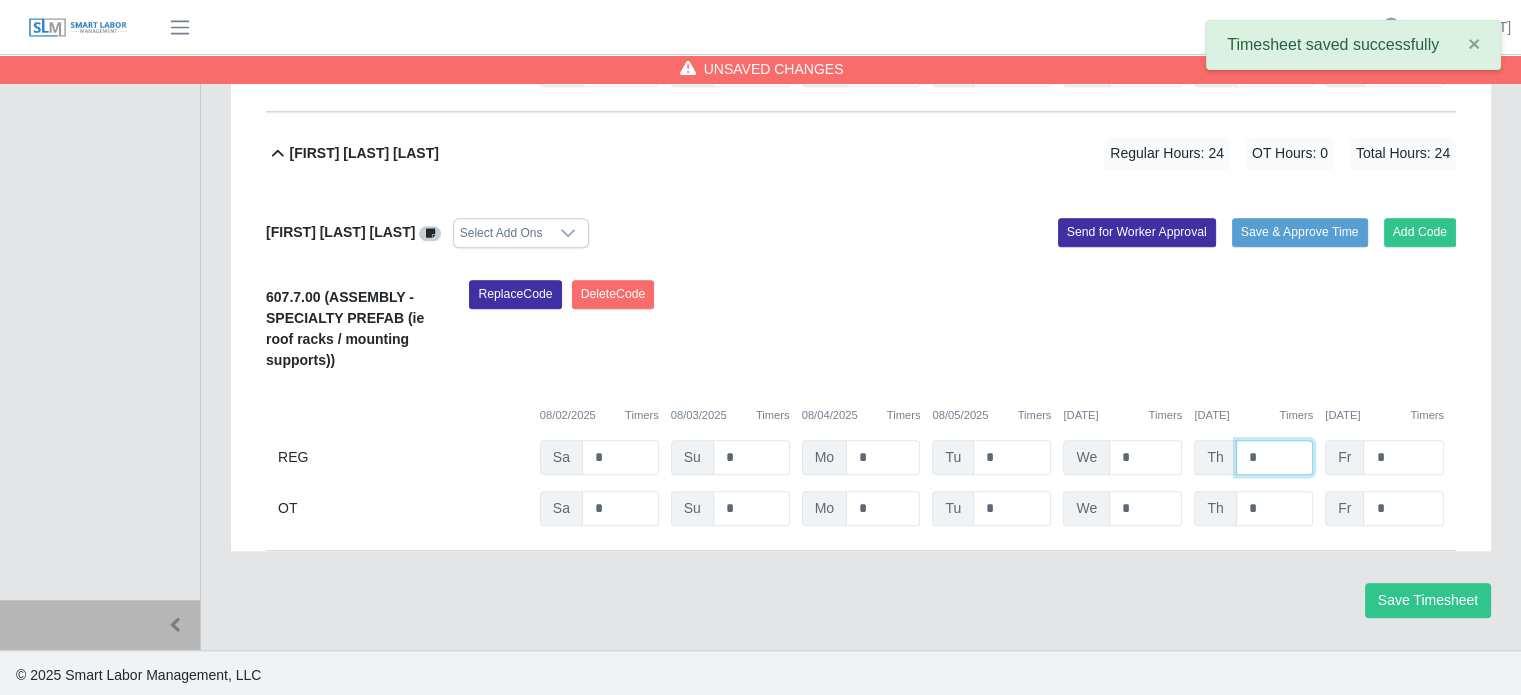 drag, startPoint x: 1250, startPoint y: 450, endPoint x: 1215, endPoint y: 452, distance: 35.057095 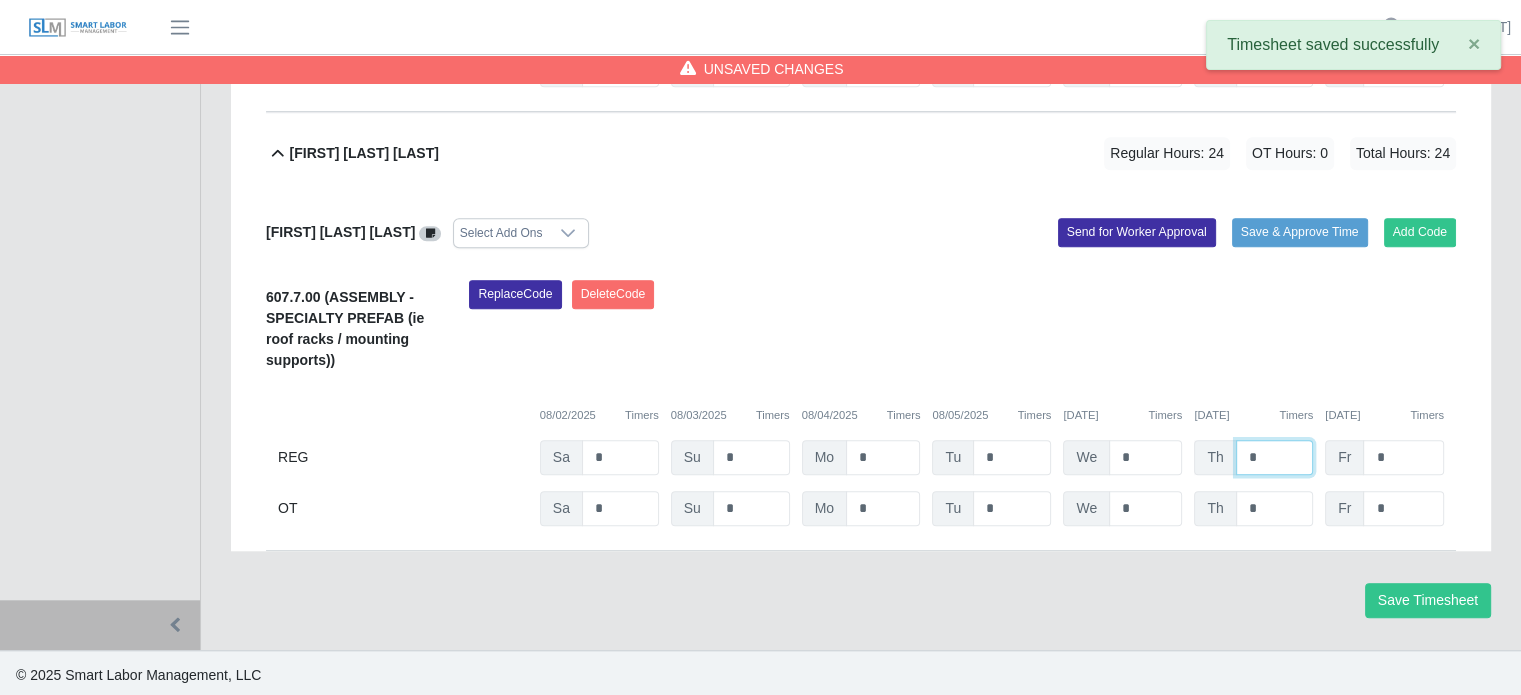 click on "Th   *" at bounding box center [1253, -859] 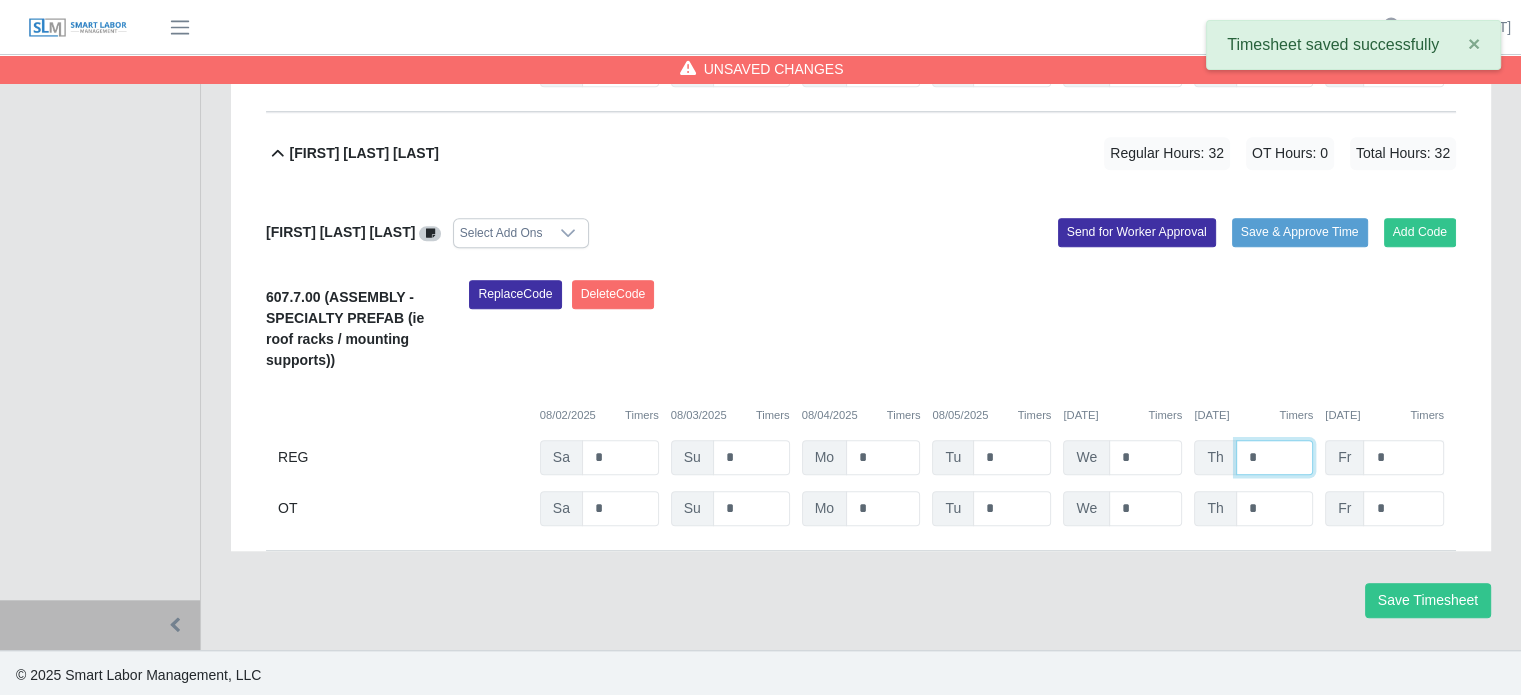 type on "*" 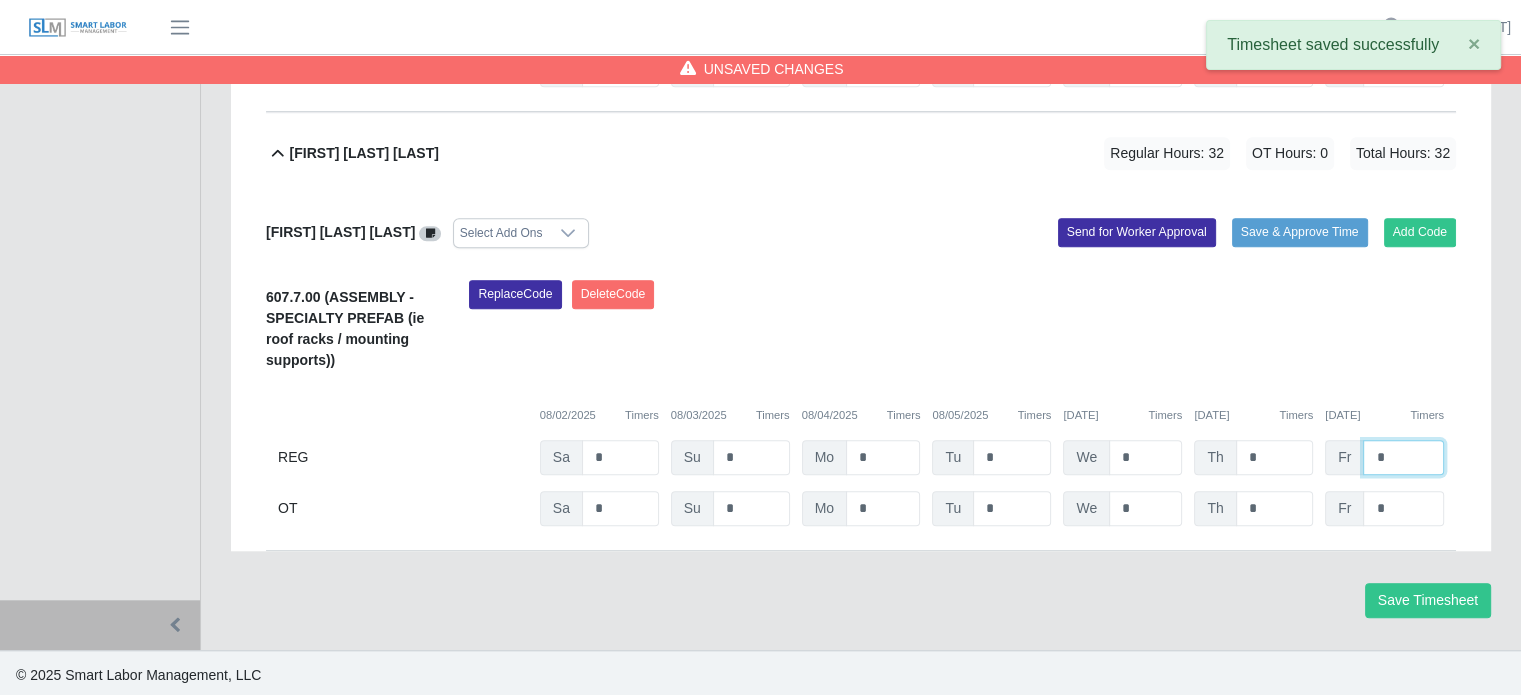 click on "Fr   *" at bounding box center [1384, -859] 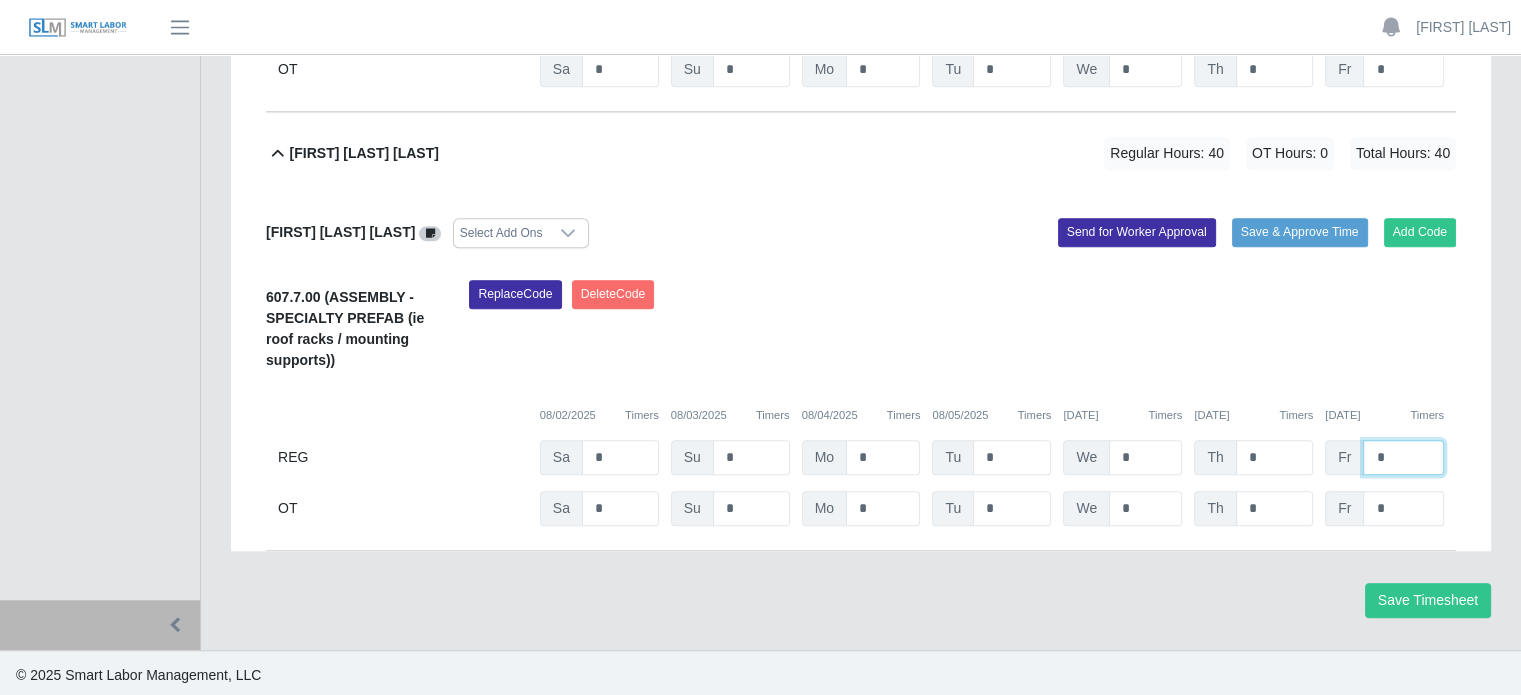 type on "*" 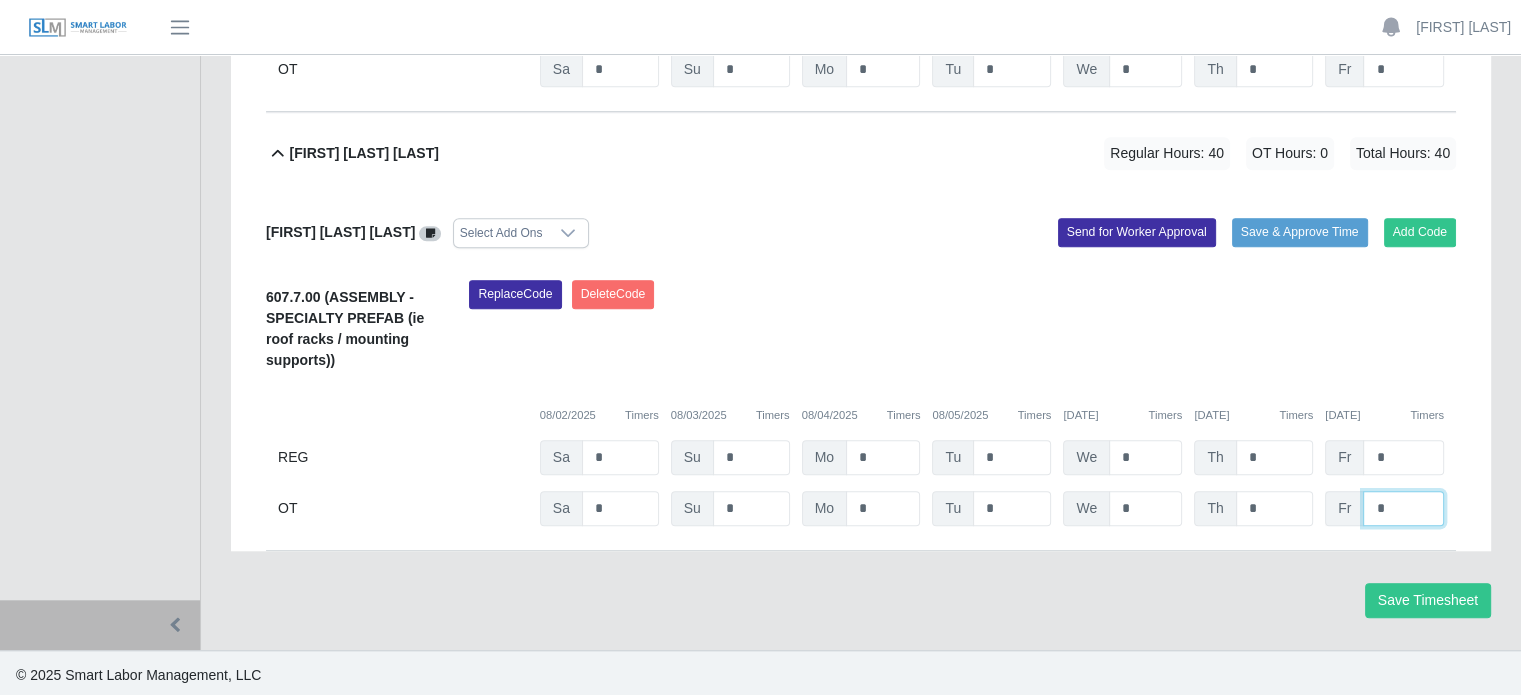 click on "*" at bounding box center (1403, -808) 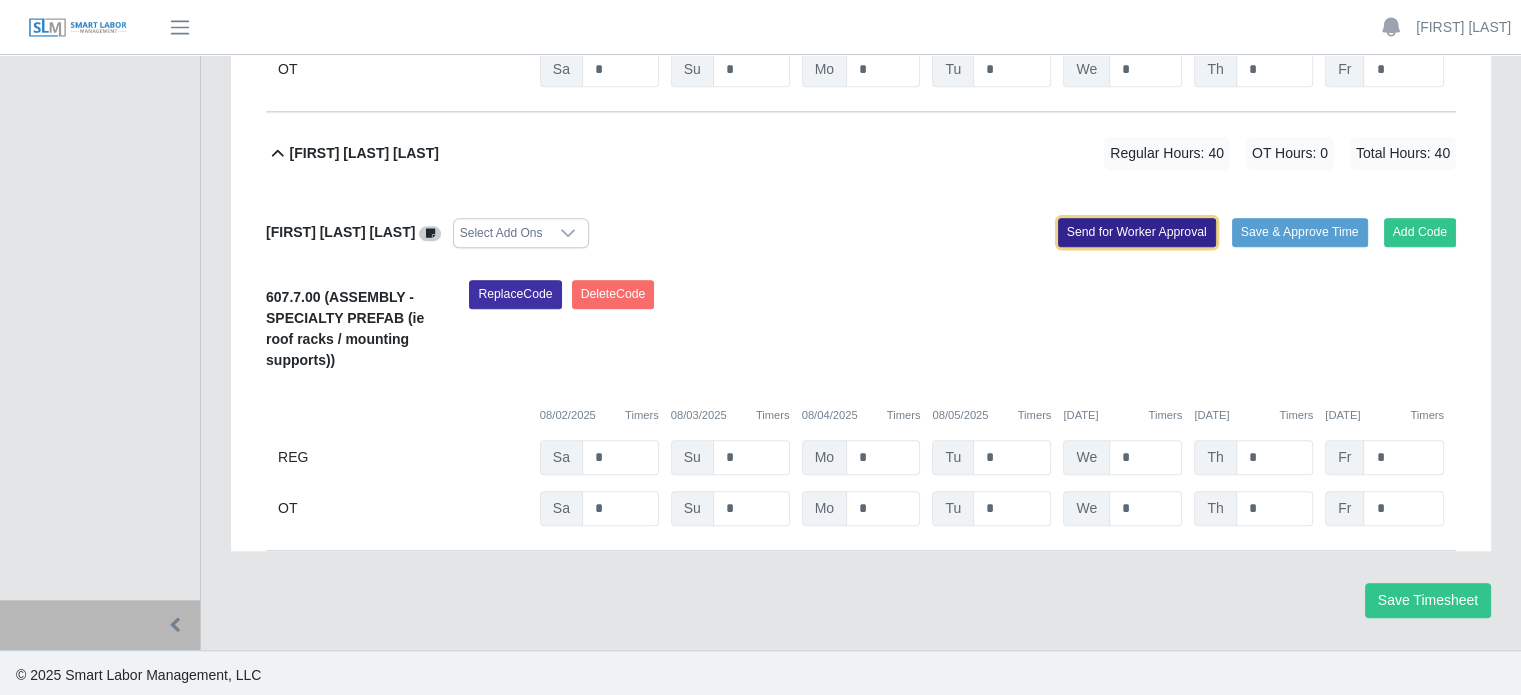 click on "Send for Worker Approval" 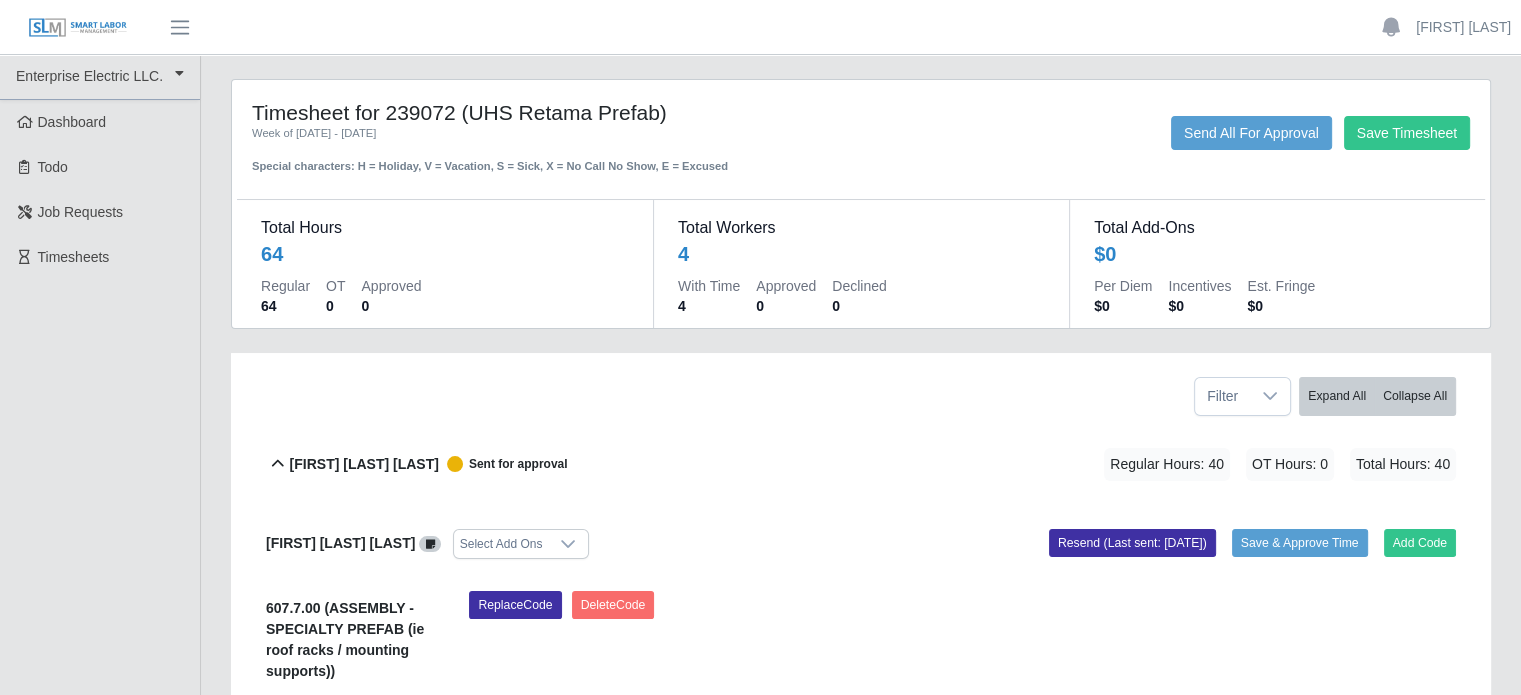 scroll, scrollTop: 0, scrollLeft: 0, axis: both 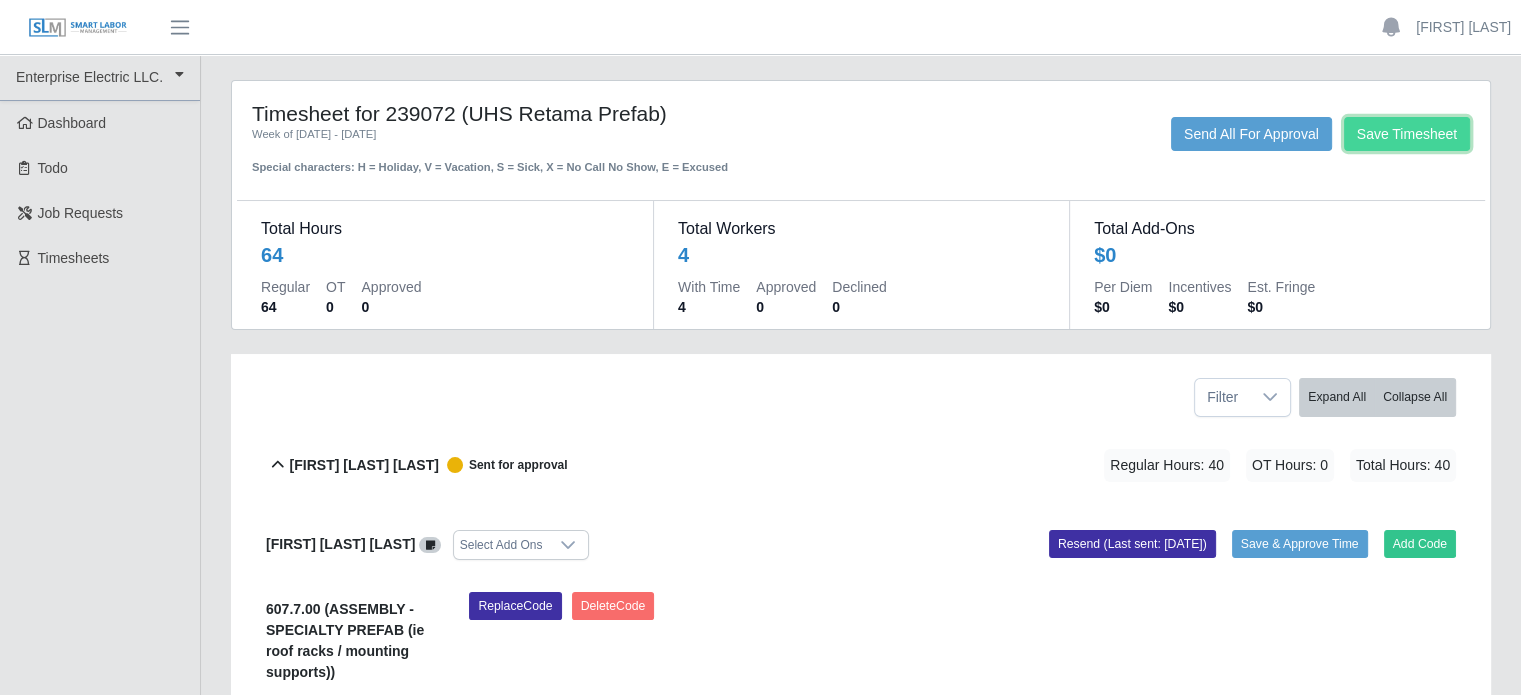 click on "Save Timesheet" at bounding box center (1407, 134) 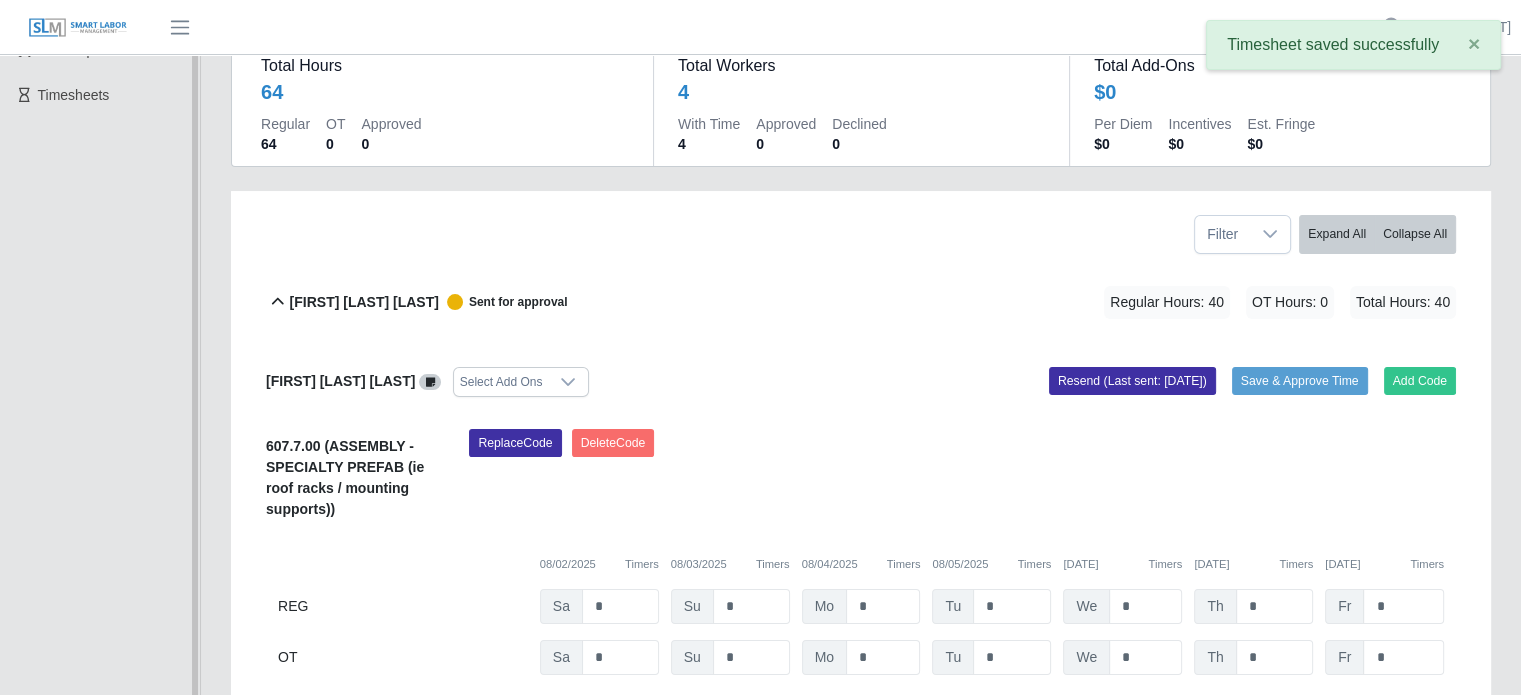 scroll, scrollTop: 0, scrollLeft: 0, axis: both 